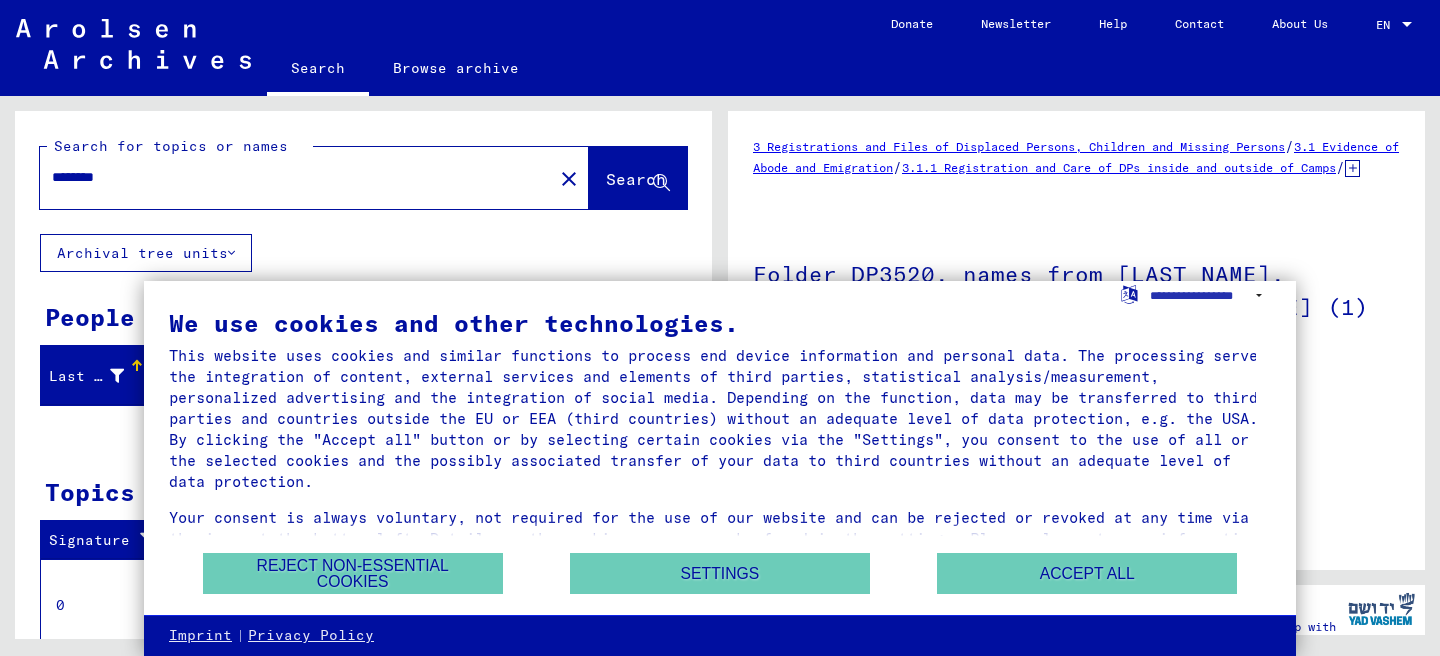 scroll, scrollTop: 0, scrollLeft: 0, axis: both 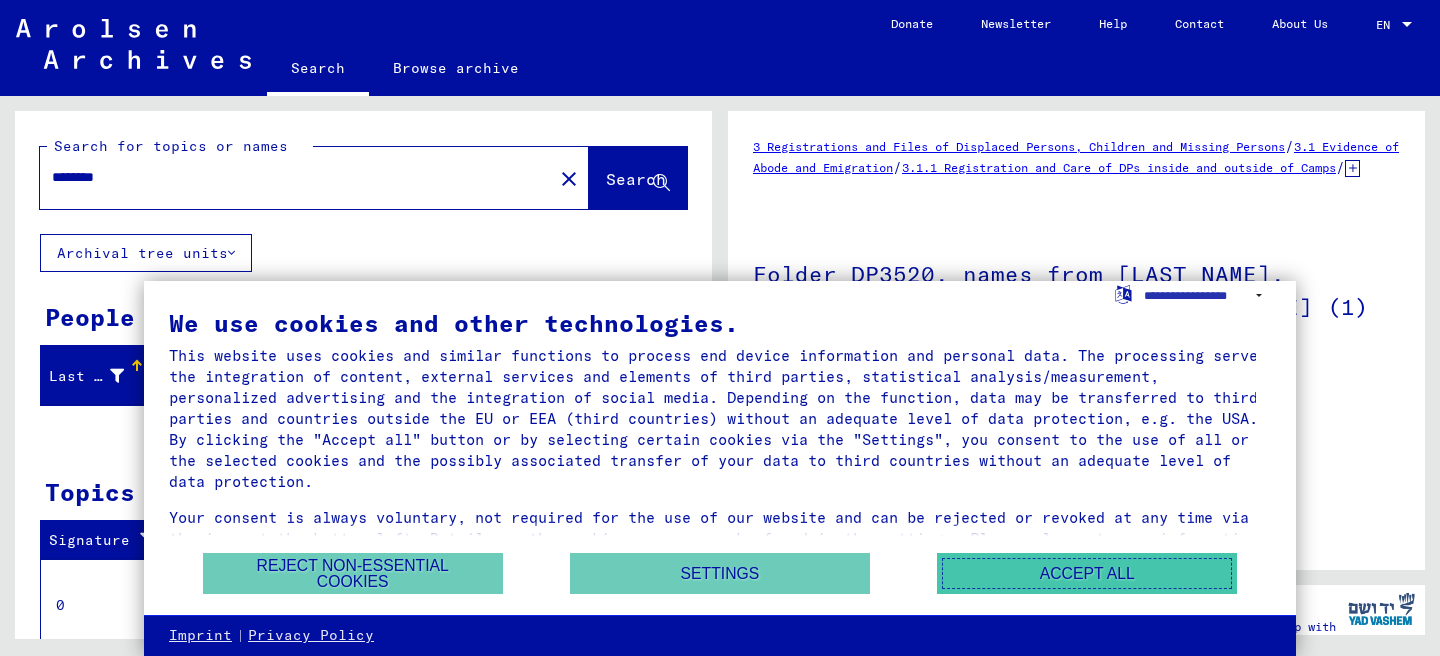 click on "Accept all" at bounding box center (1087, 573) 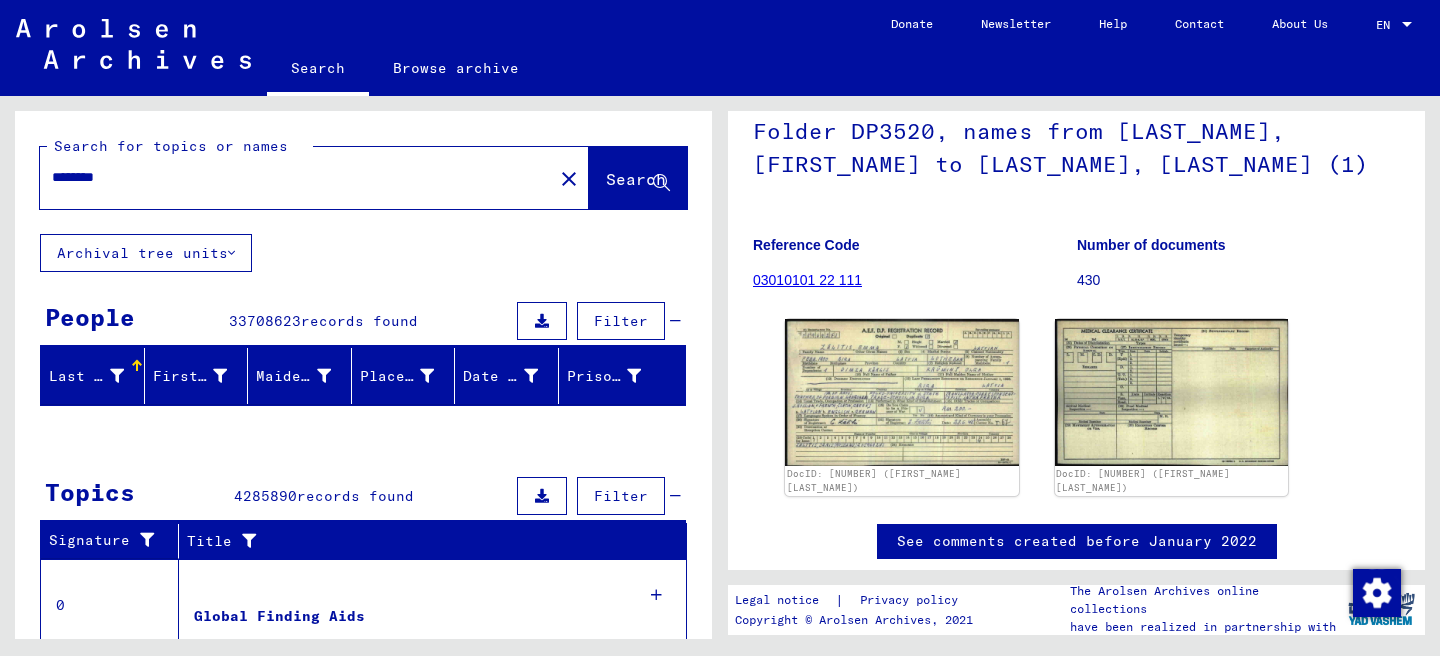 scroll, scrollTop: 149, scrollLeft: 0, axis: vertical 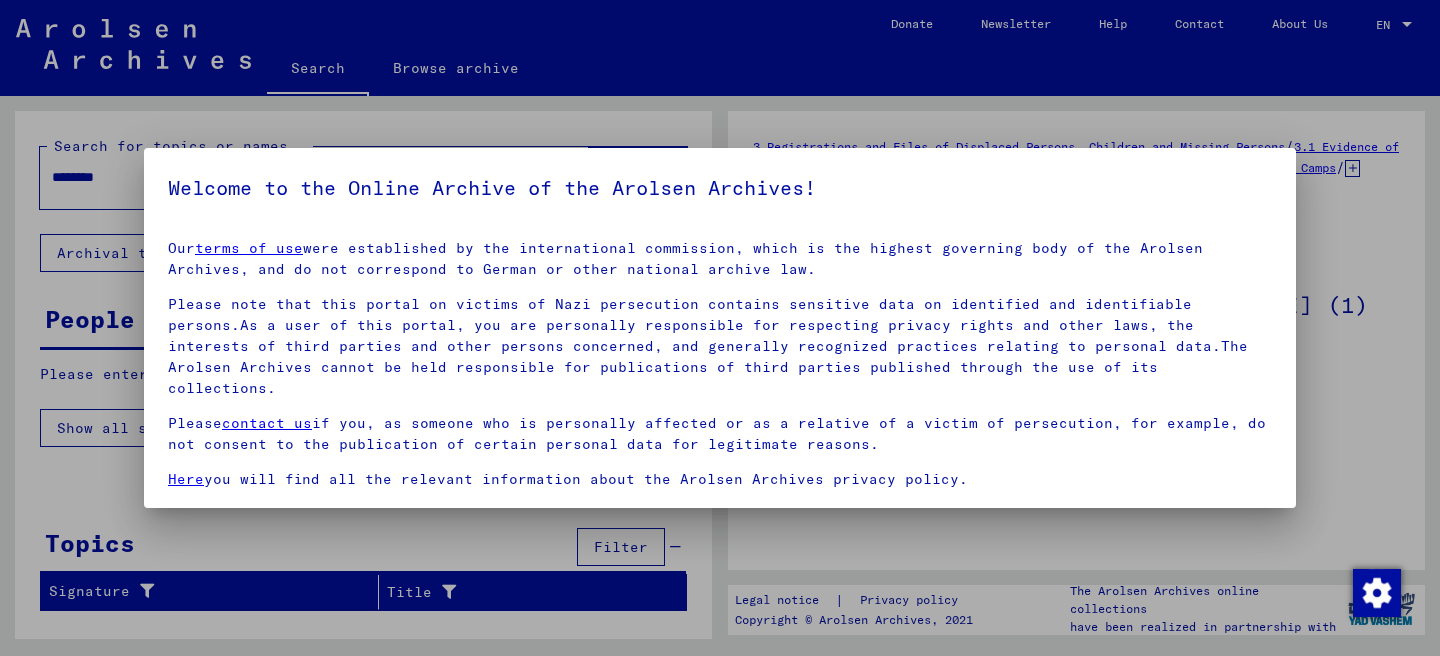 click at bounding box center [720, 328] 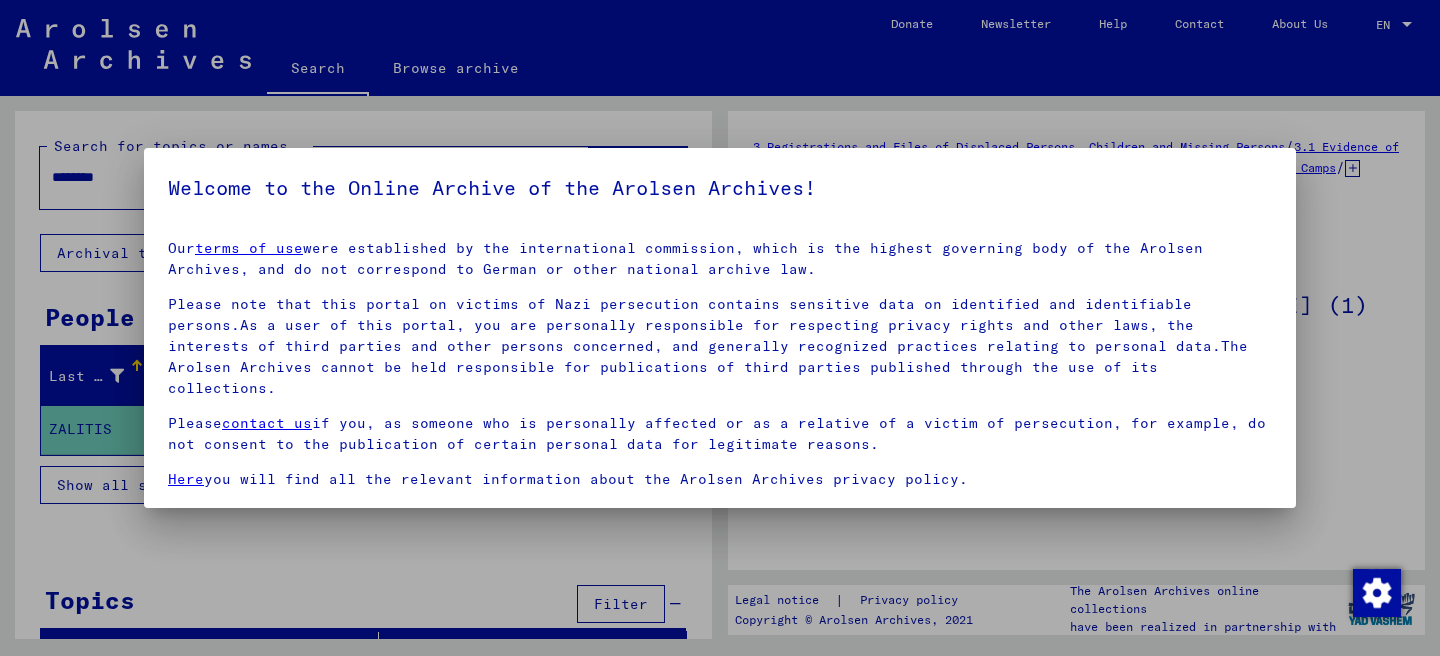scroll, scrollTop: 29, scrollLeft: 0, axis: vertical 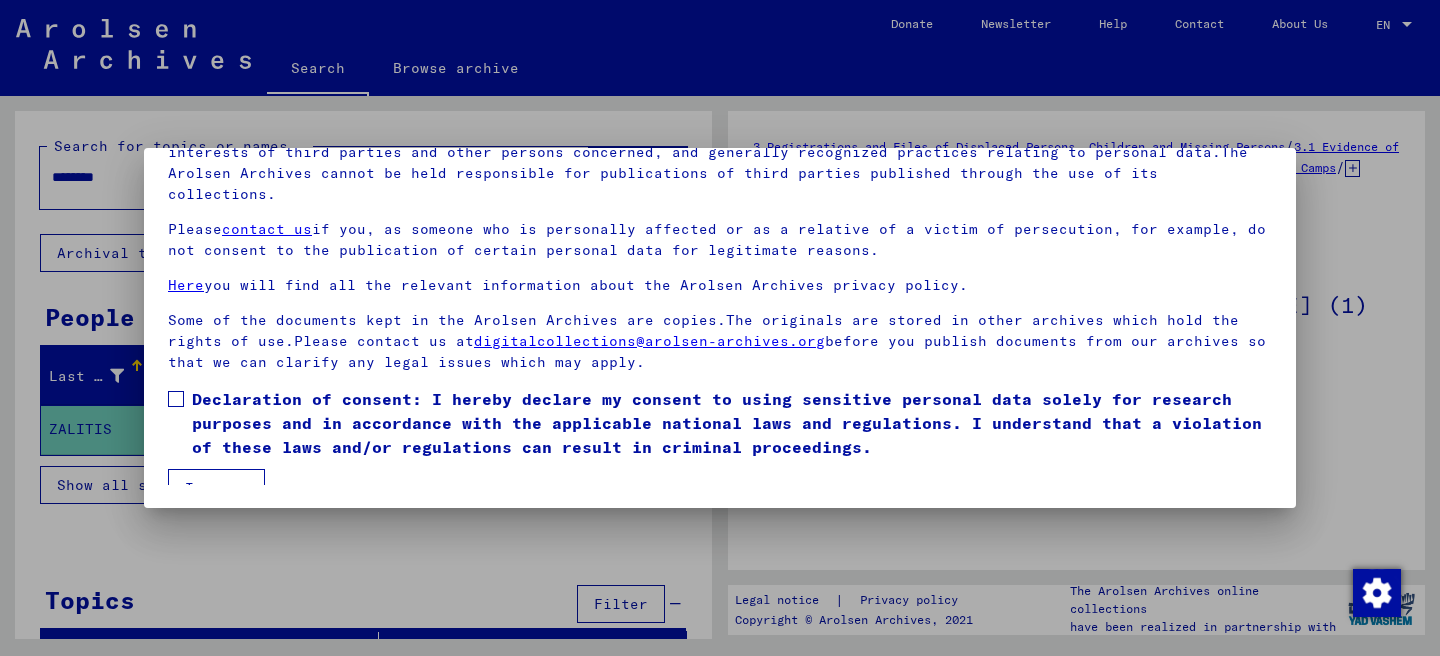 click at bounding box center [176, 399] 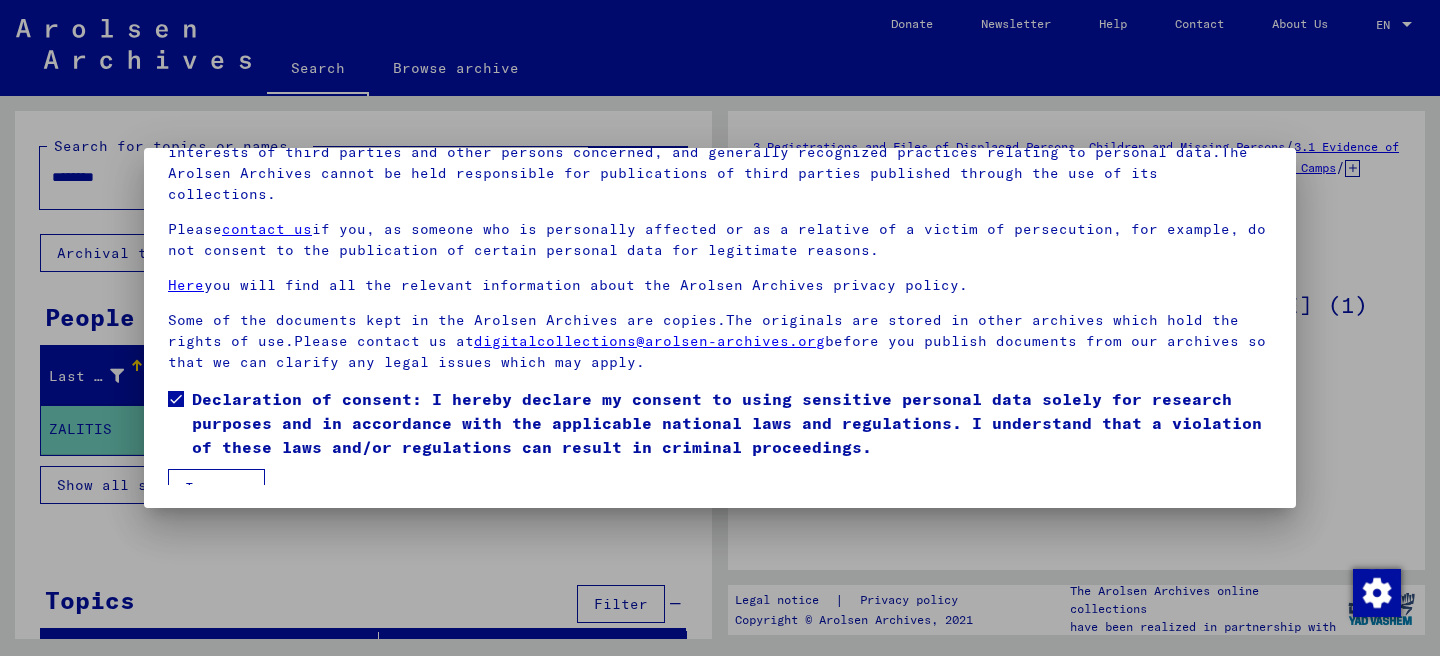 click on "I agree" at bounding box center (216, 488) 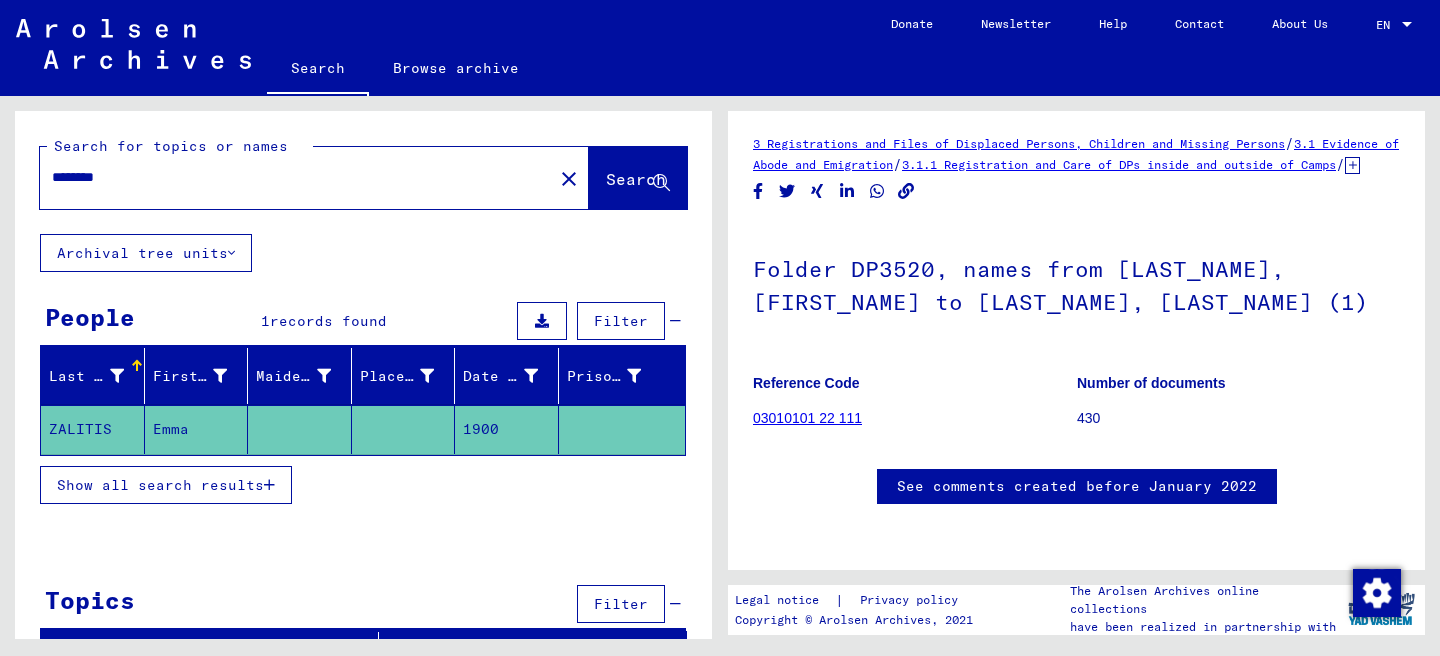 scroll, scrollTop: 484, scrollLeft: 0, axis: vertical 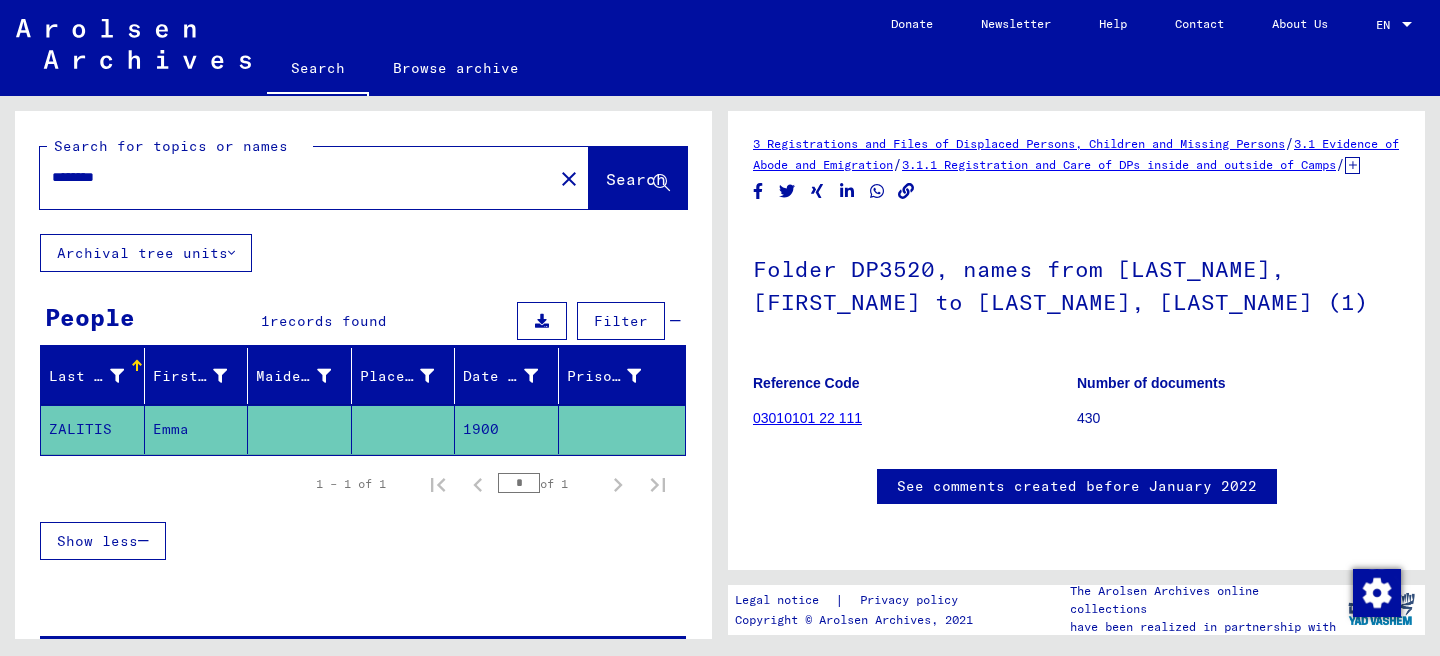 click on "Emma" 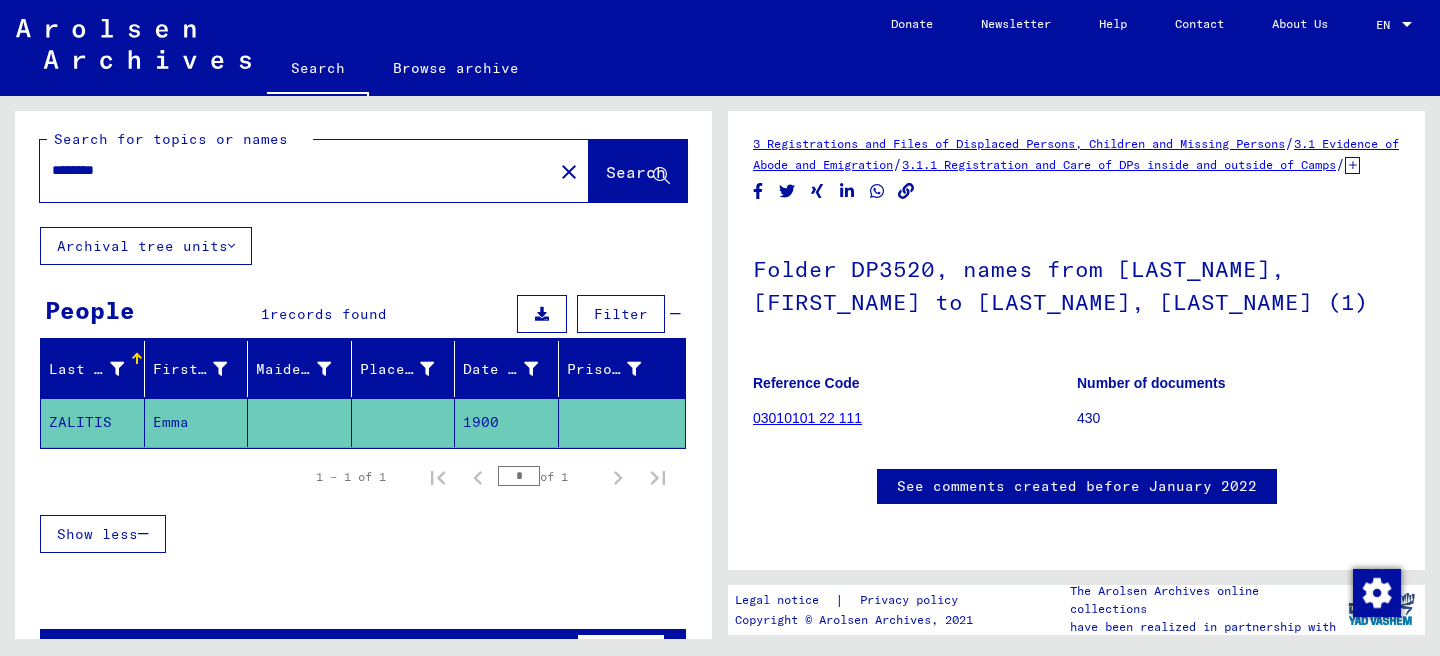 scroll, scrollTop: 69, scrollLeft: 0, axis: vertical 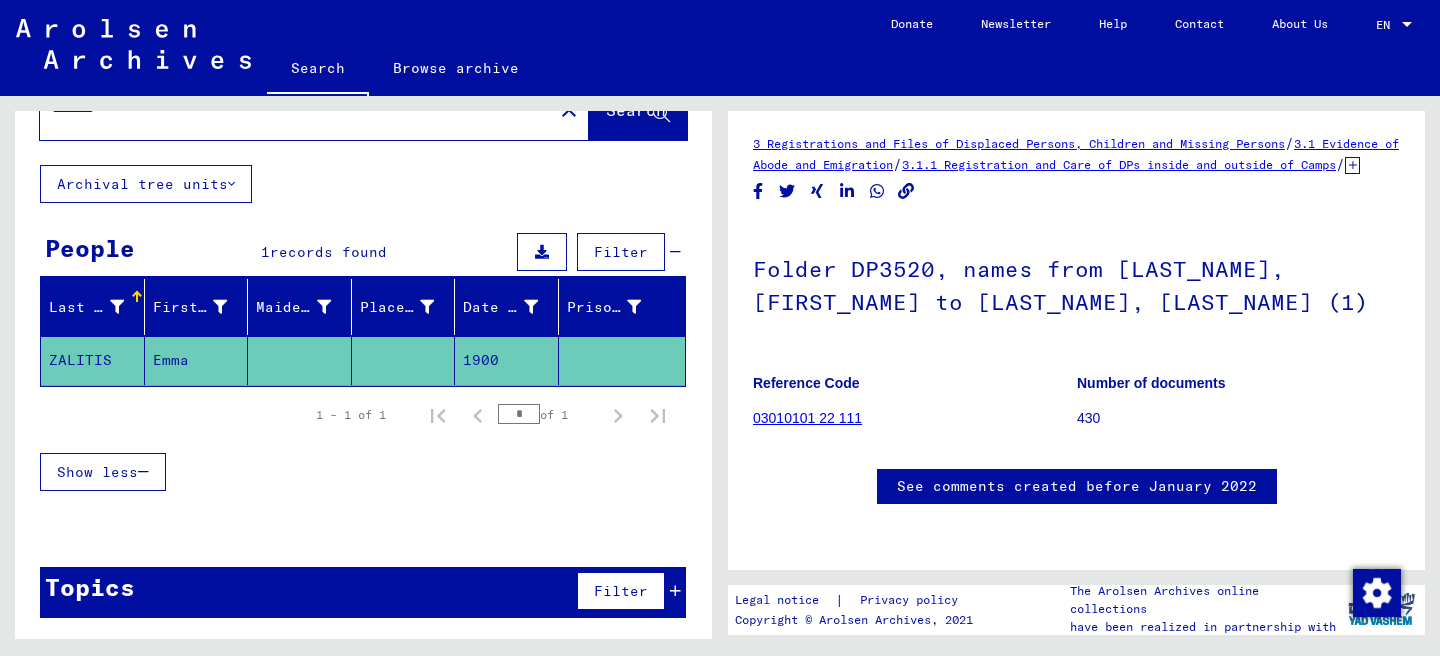 click at bounding box center [143, 472] 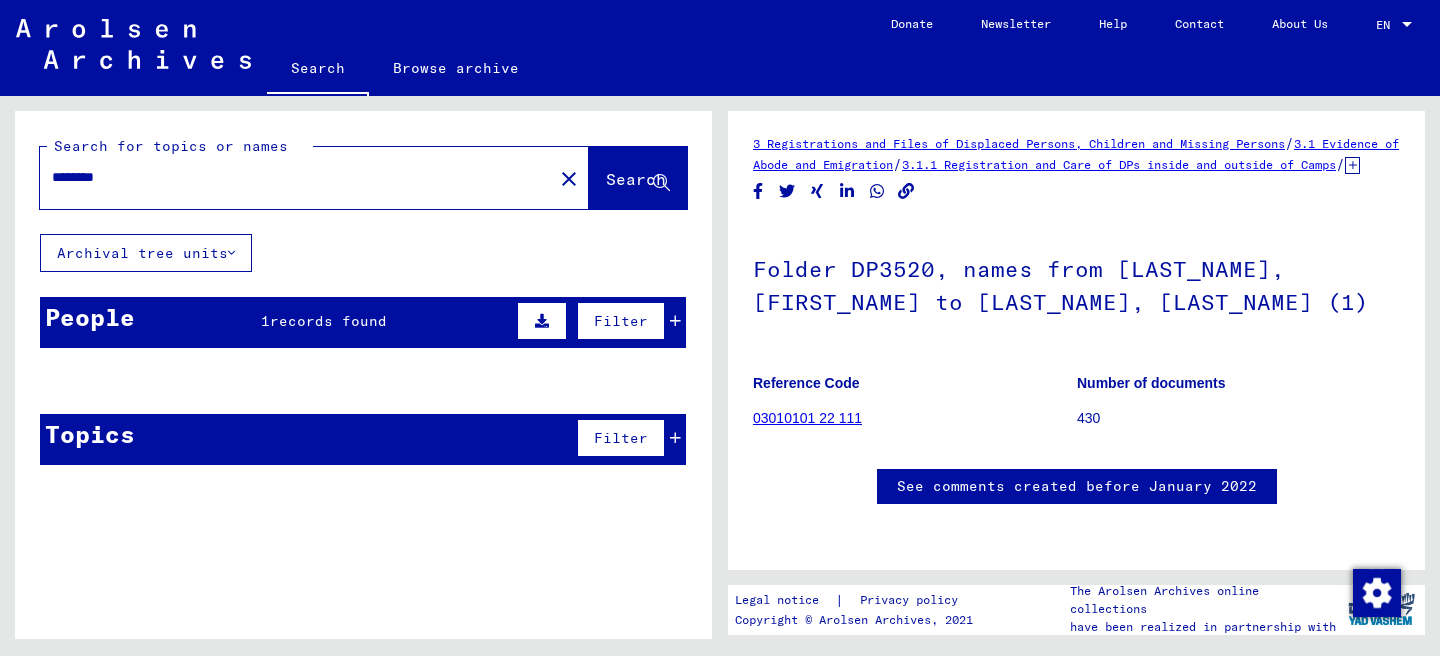 scroll, scrollTop: 0, scrollLeft: 0, axis: both 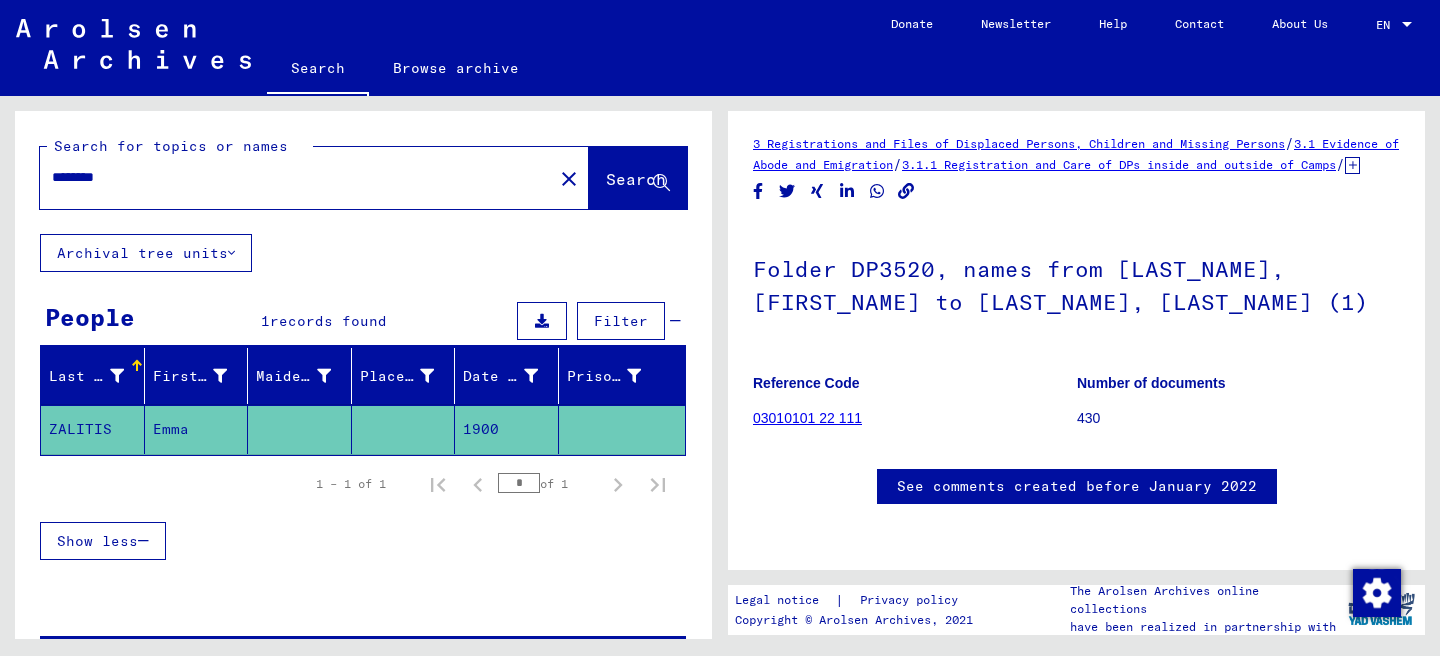 click on "ZALITIS" 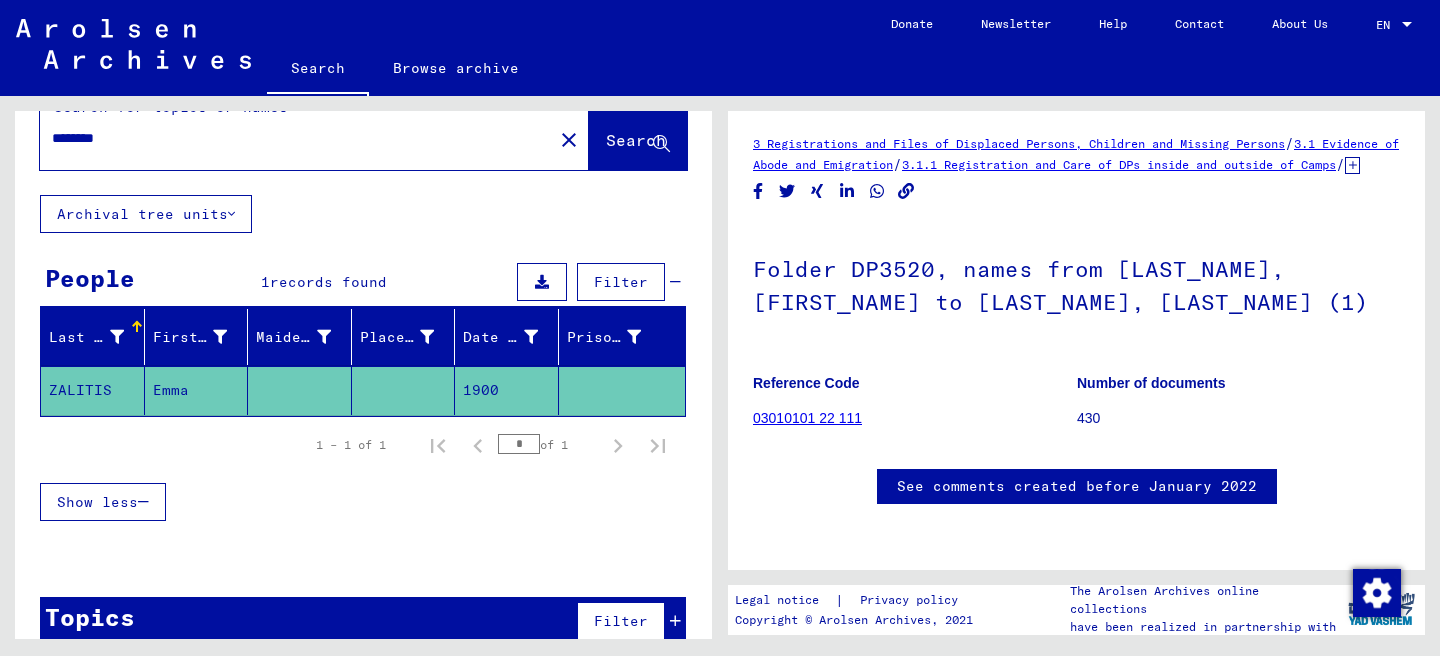 scroll, scrollTop: 69, scrollLeft: 0, axis: vertical 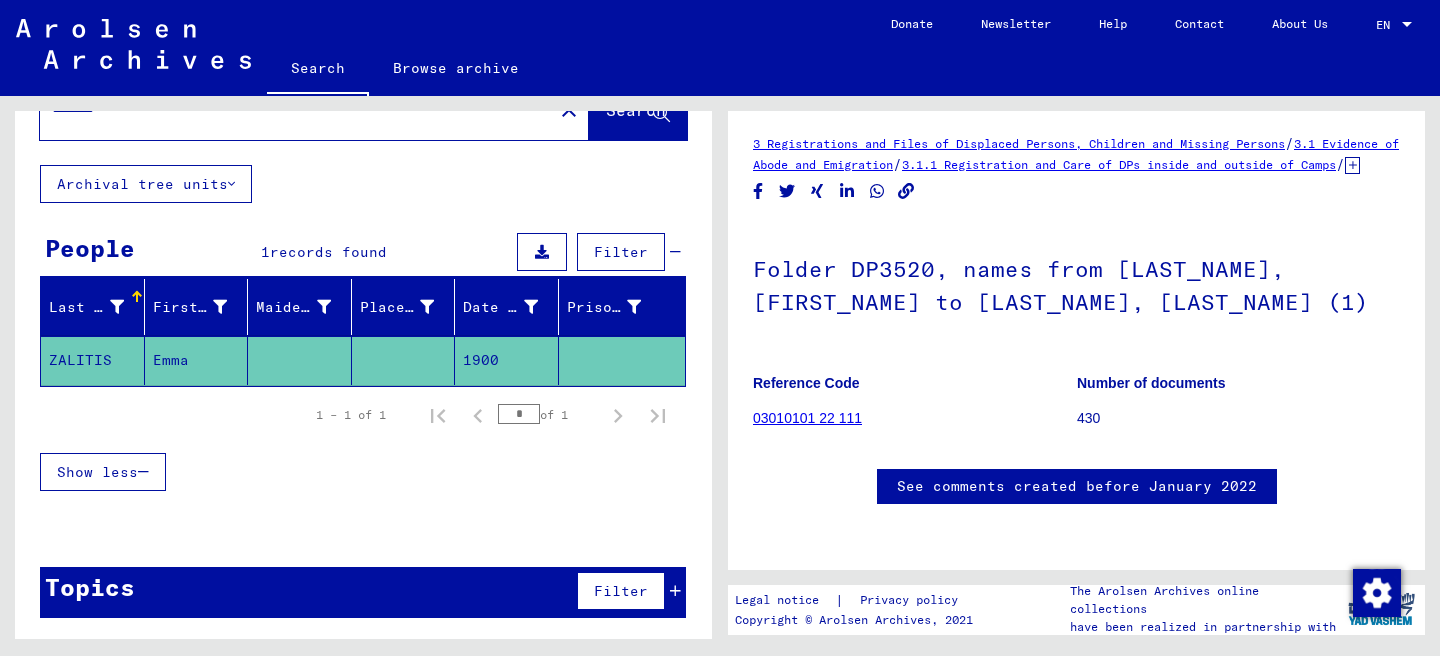 click on "The Arolsen Archives online collections have been realized in partnership with" 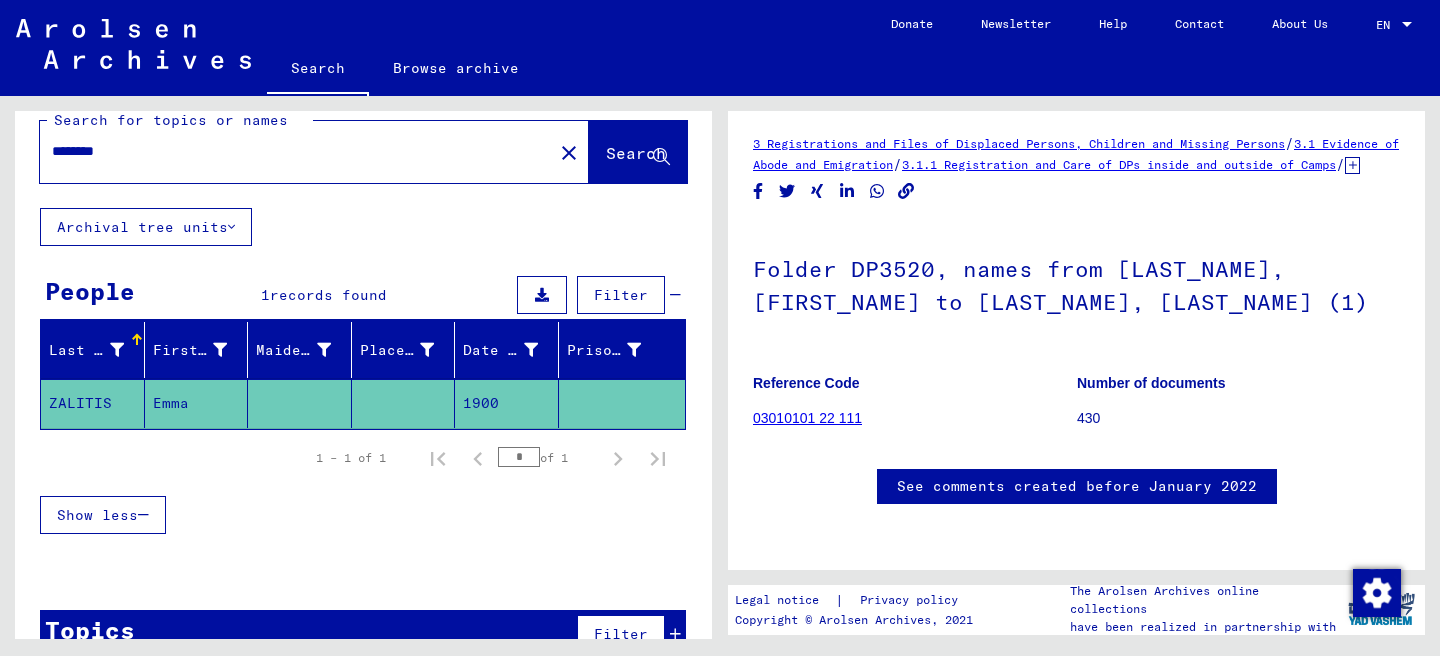 scroll, scrollTop: 1, scrollLeft: 0, axis: vertical 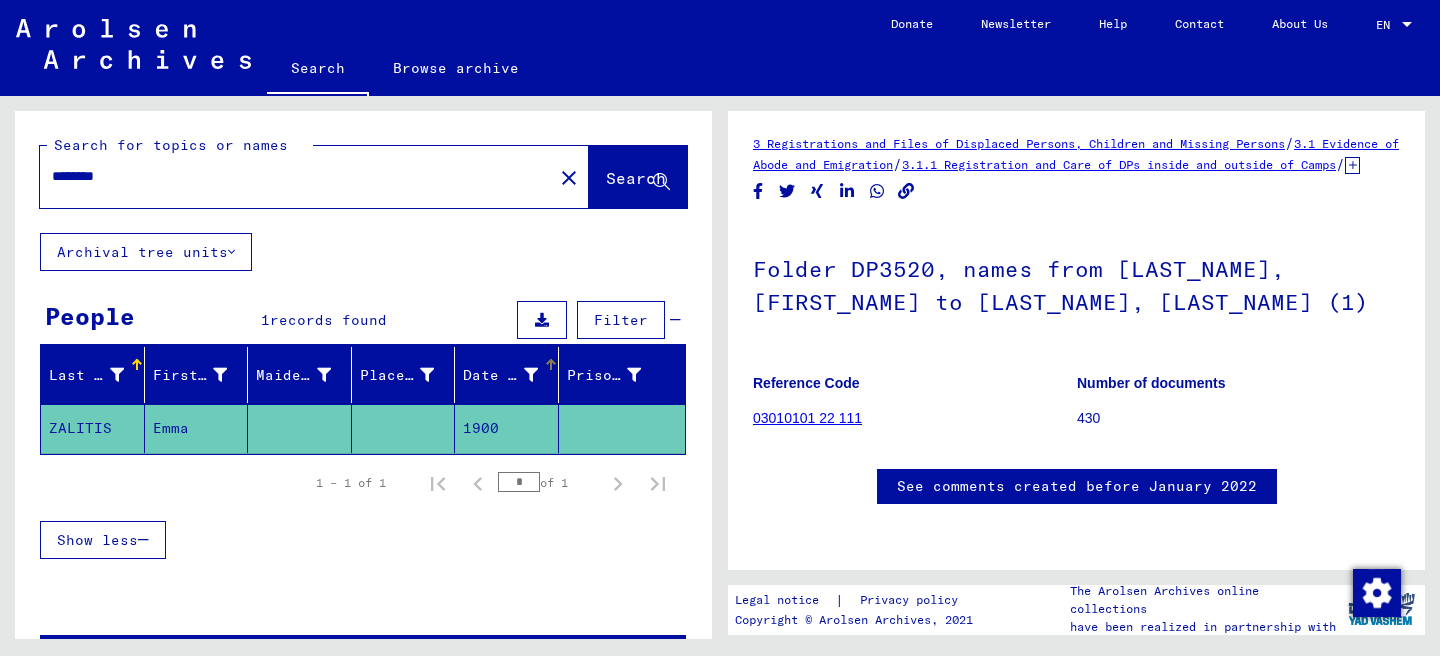 click on "Date of Birth" at bounding box center (500, 375) 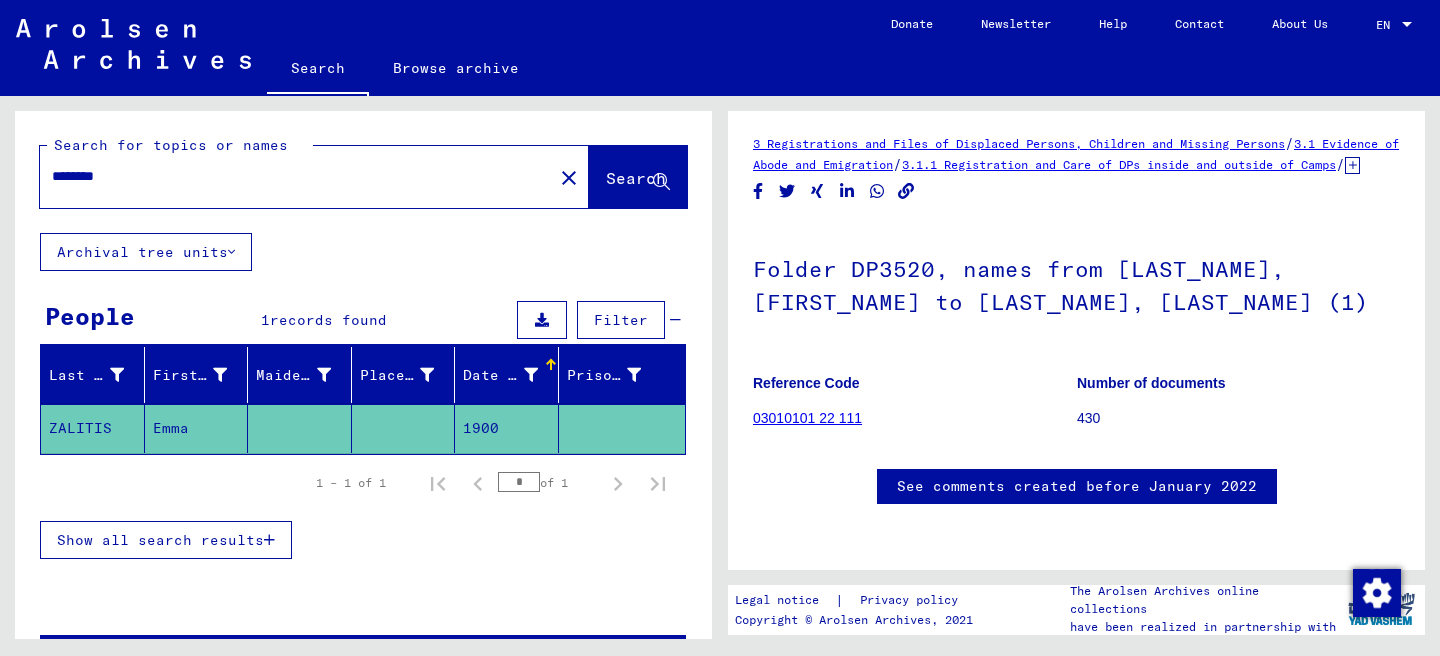 click on "1900" 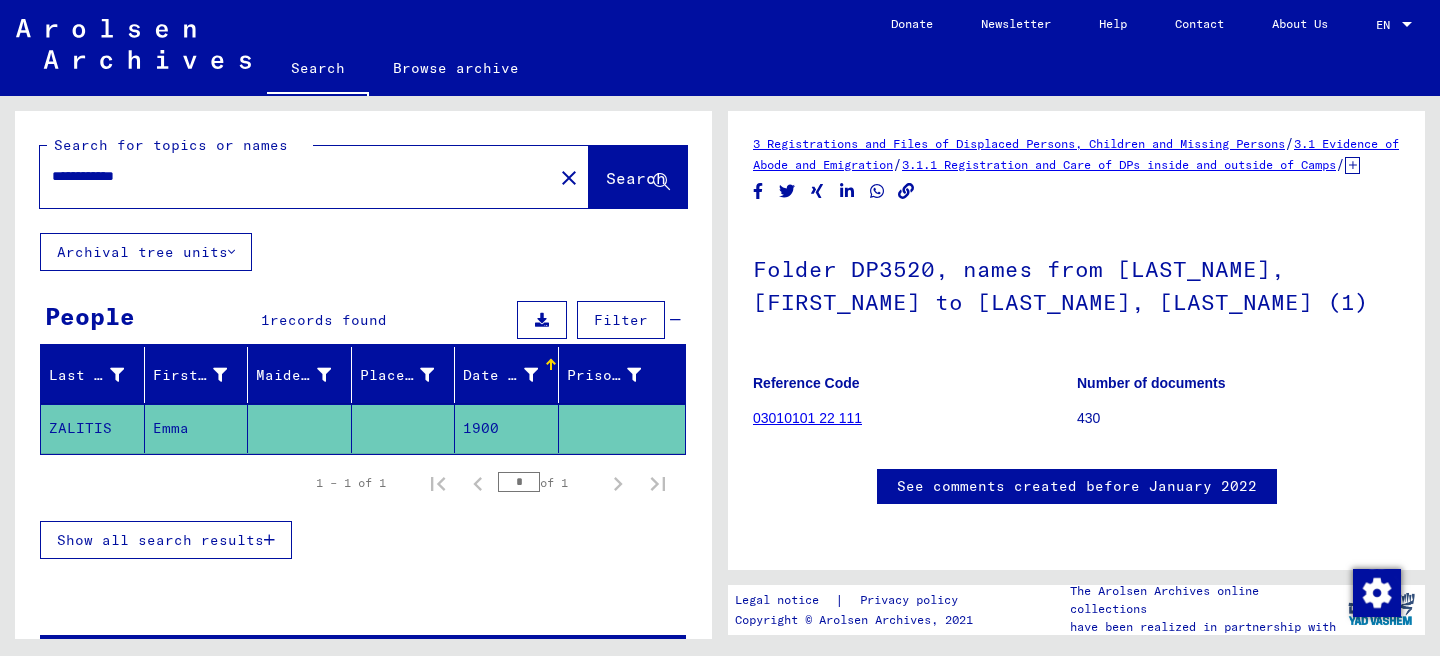type on "**********" 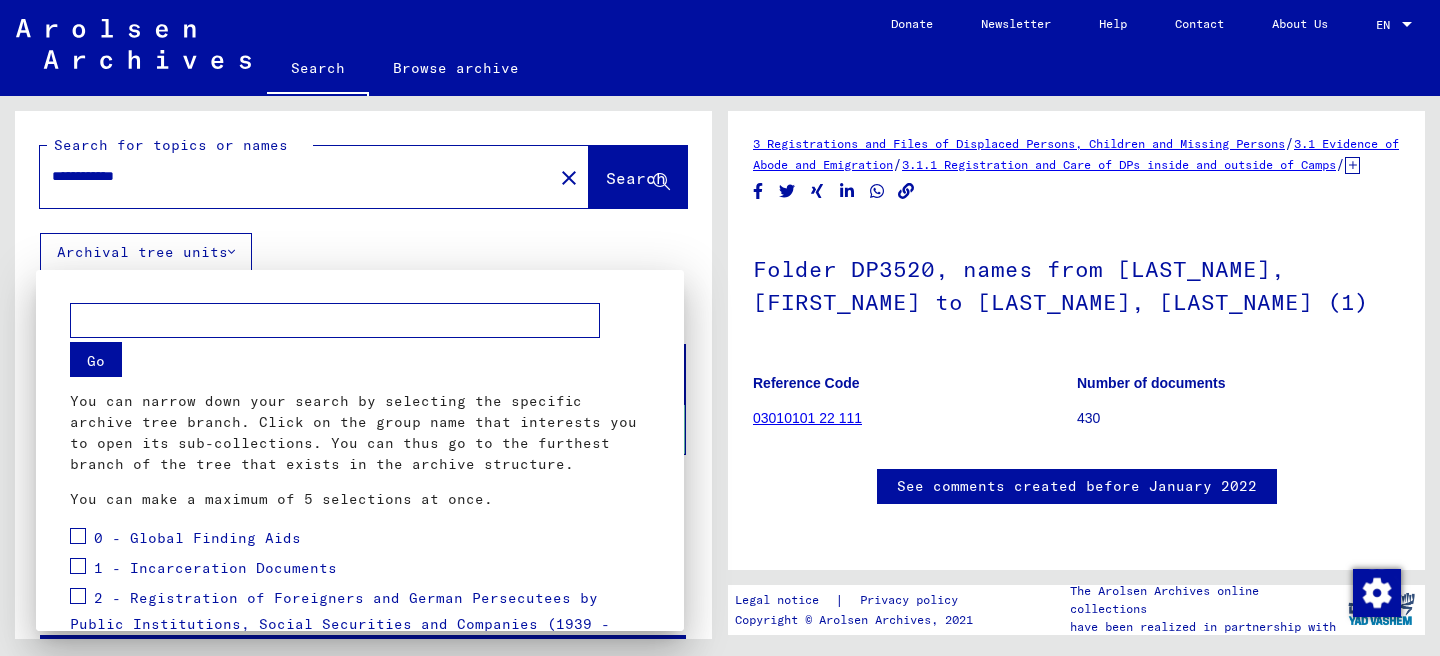 click at bounding box center [720, 328] 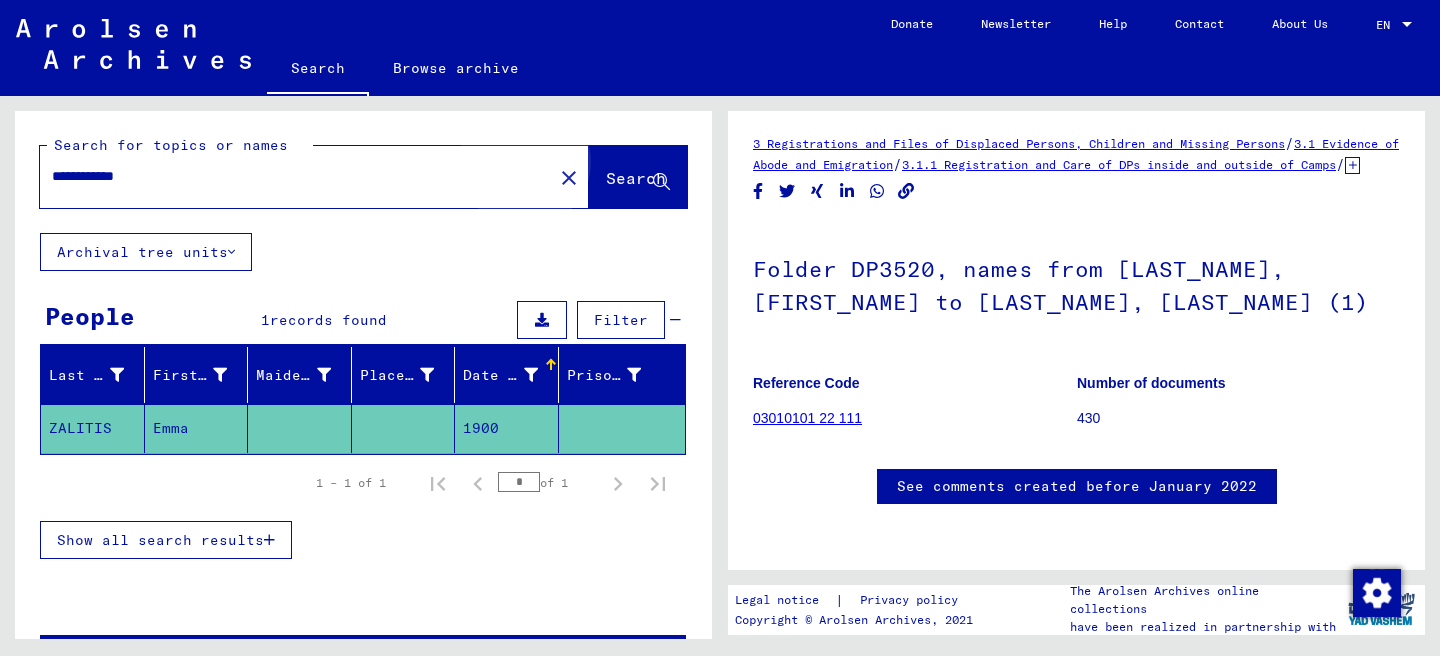 click on "Search" 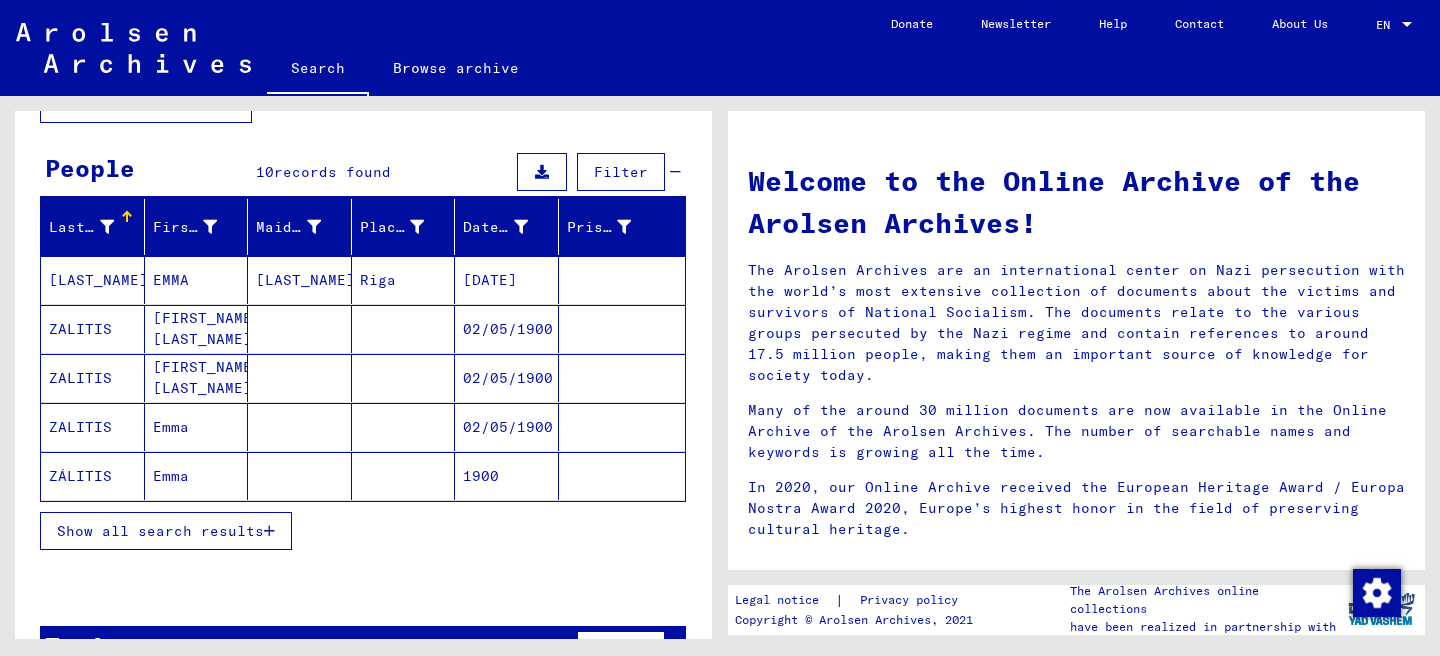 scroll, scrollTop: 208, scrollLeft: 0, axis: vertical 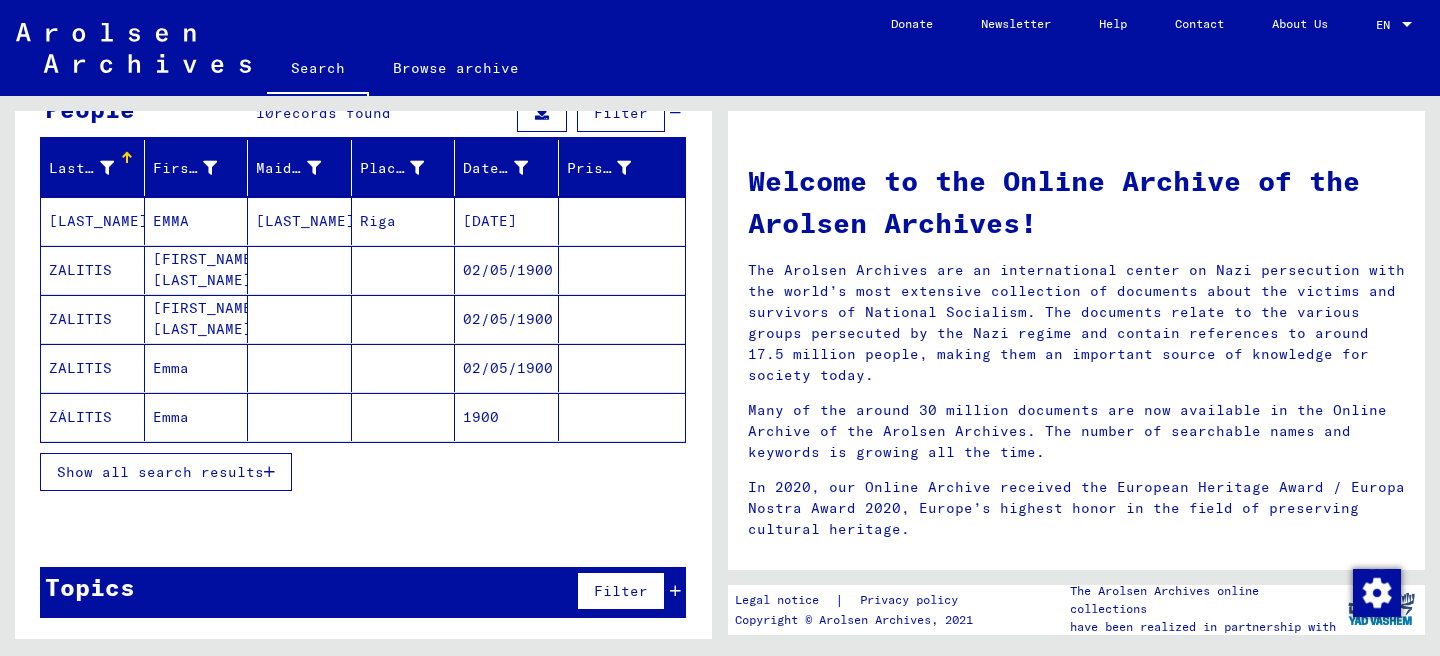 click on "ZÁLITIS" 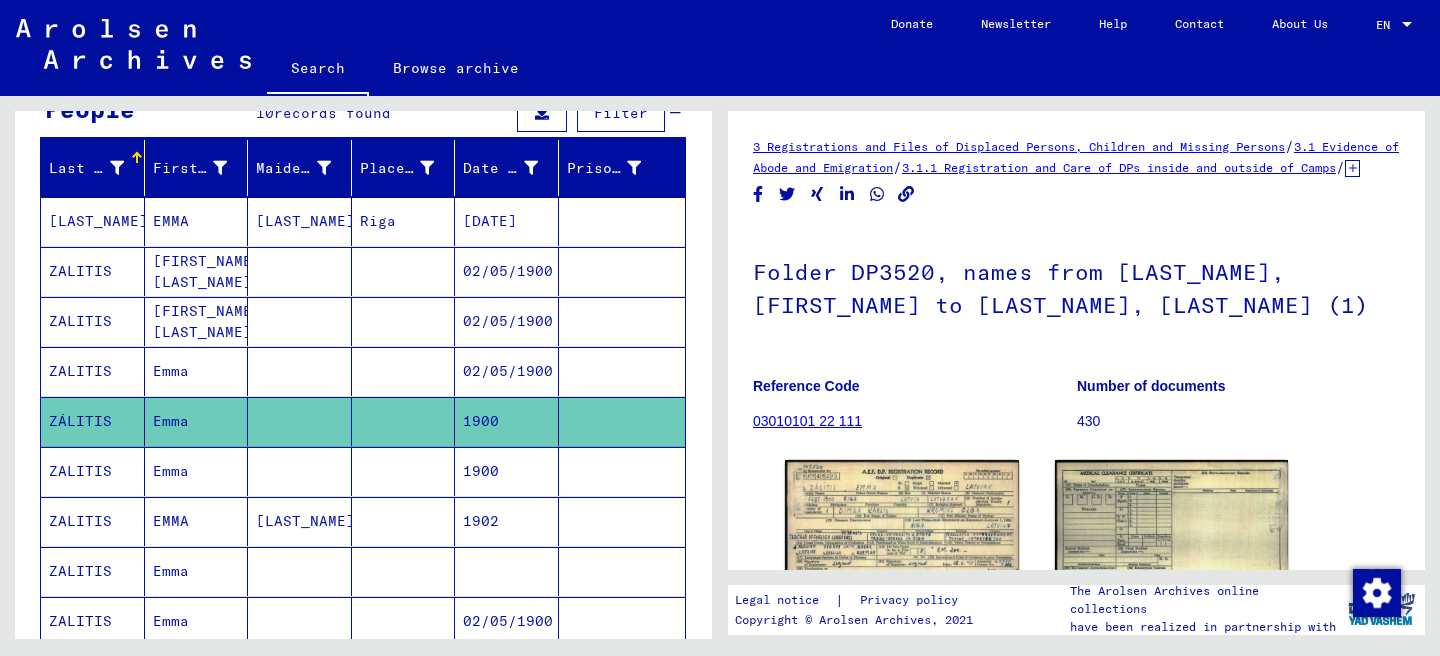 scroll, scrollTop: 0, scrollLeft: 0, axis: both 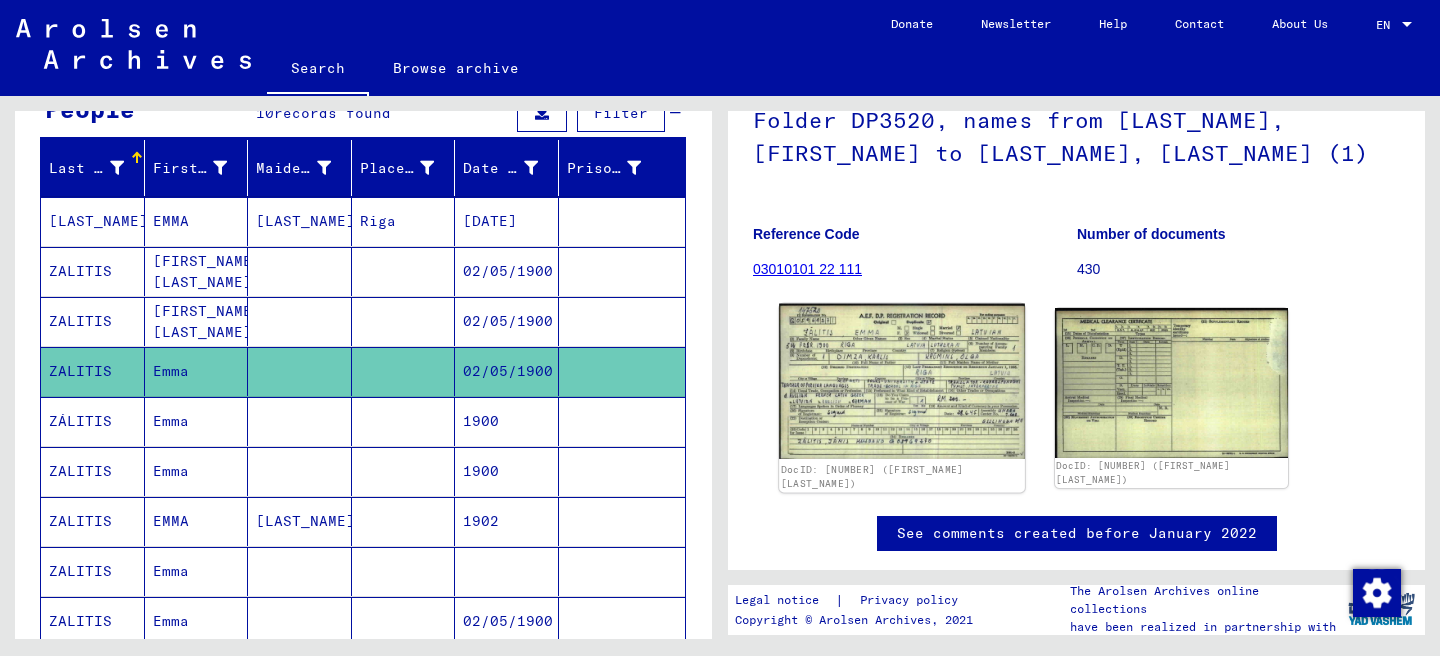click 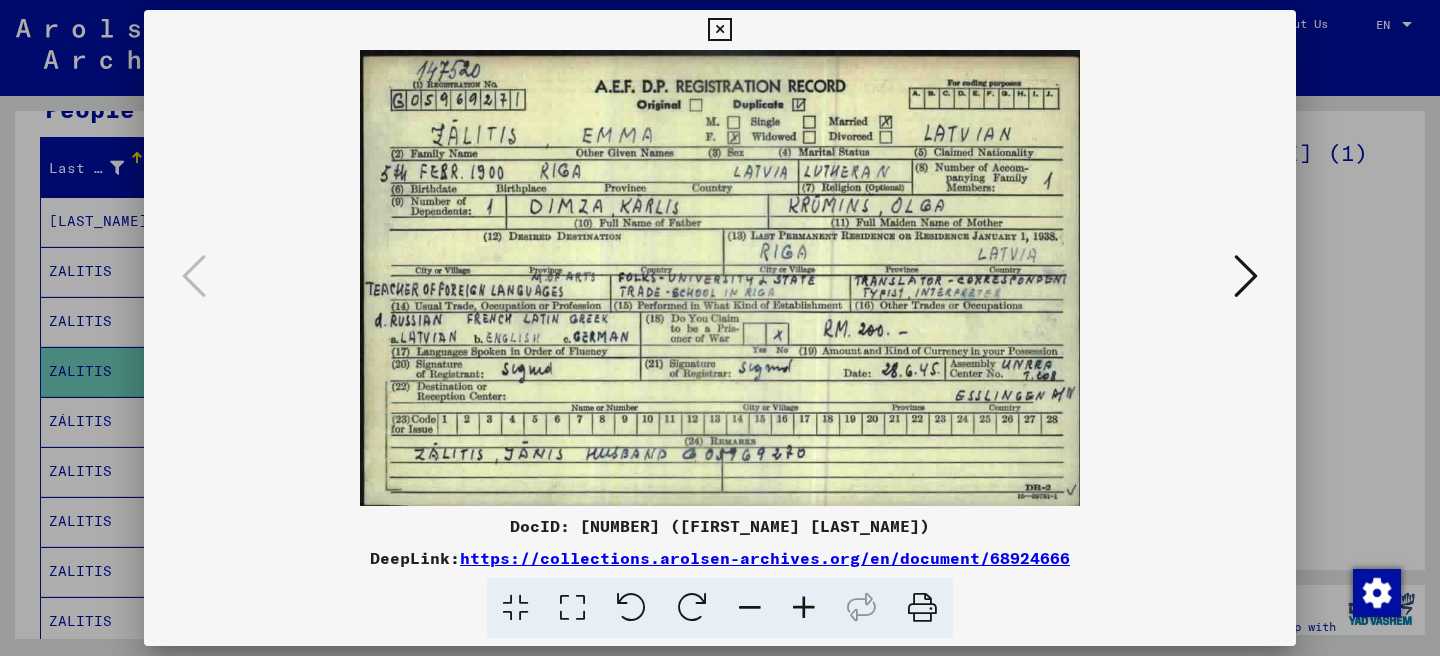 click at bounding box center [1246, 276] 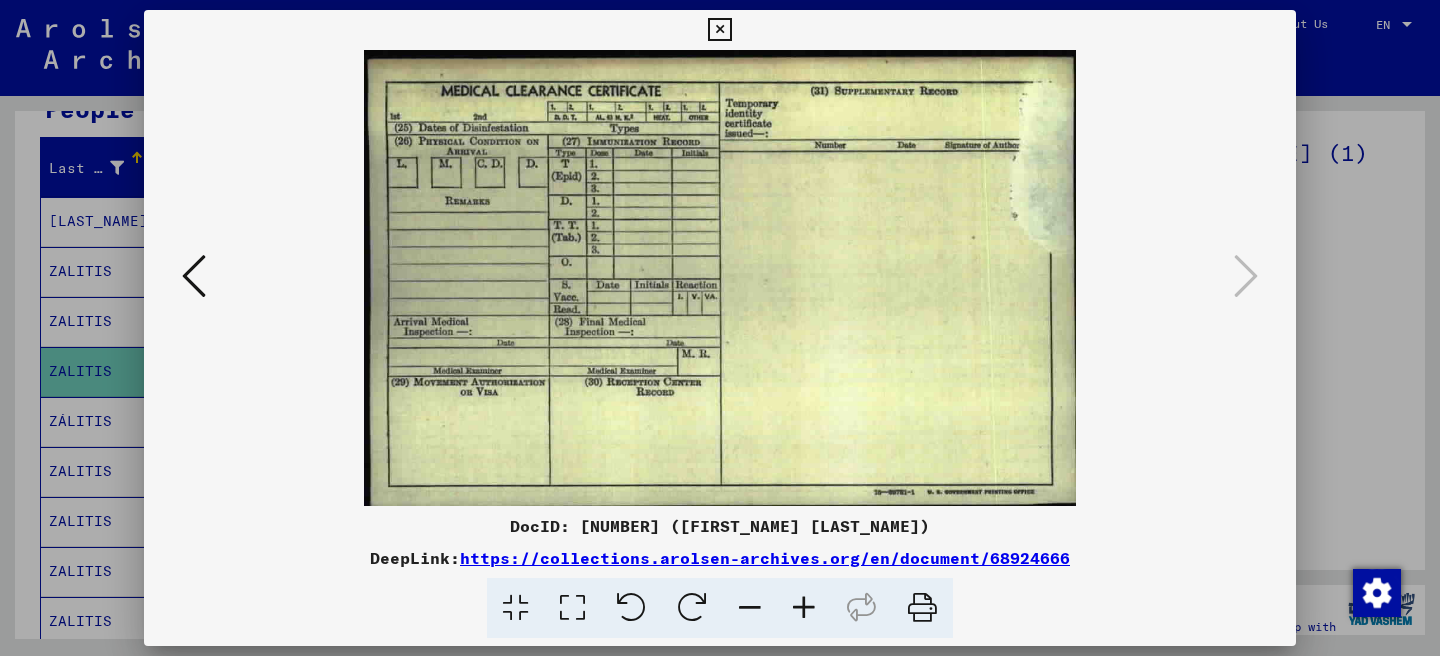 click at bounding box center (720, 328) 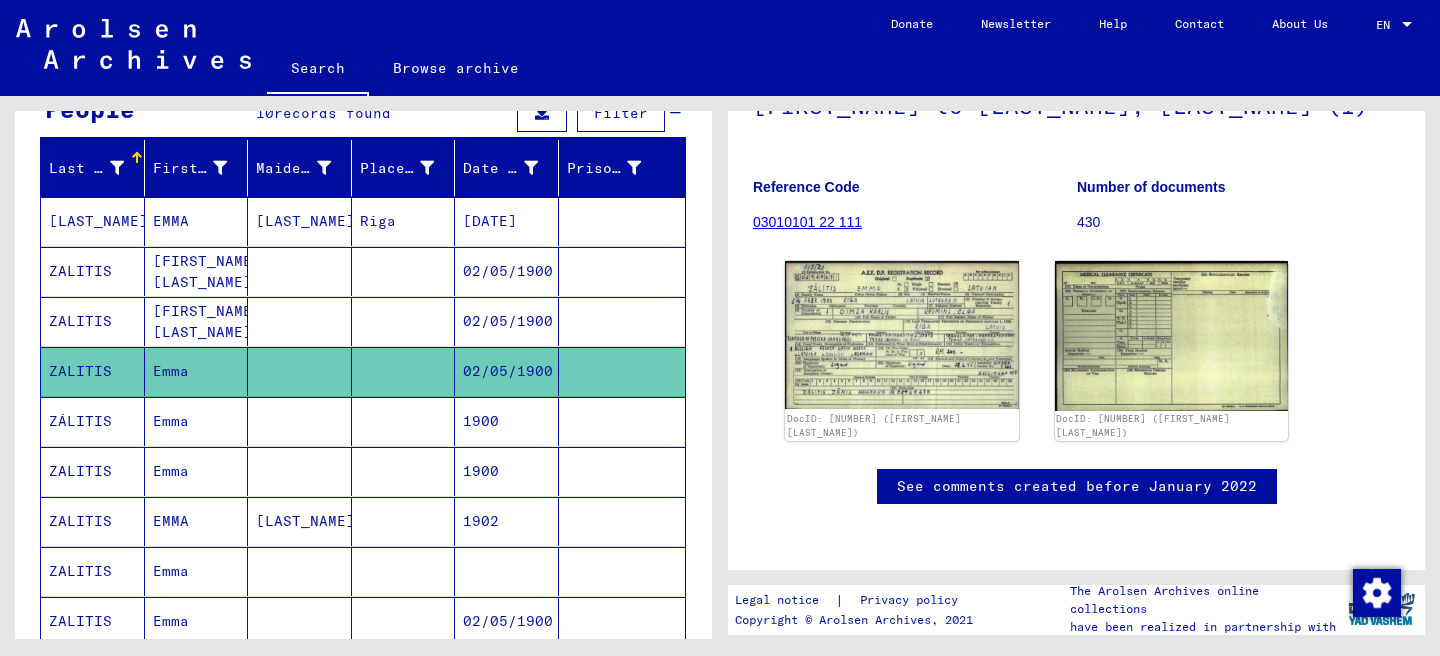 scroll, scrollTop: 314, scrollLeft: 0, axis: vertical 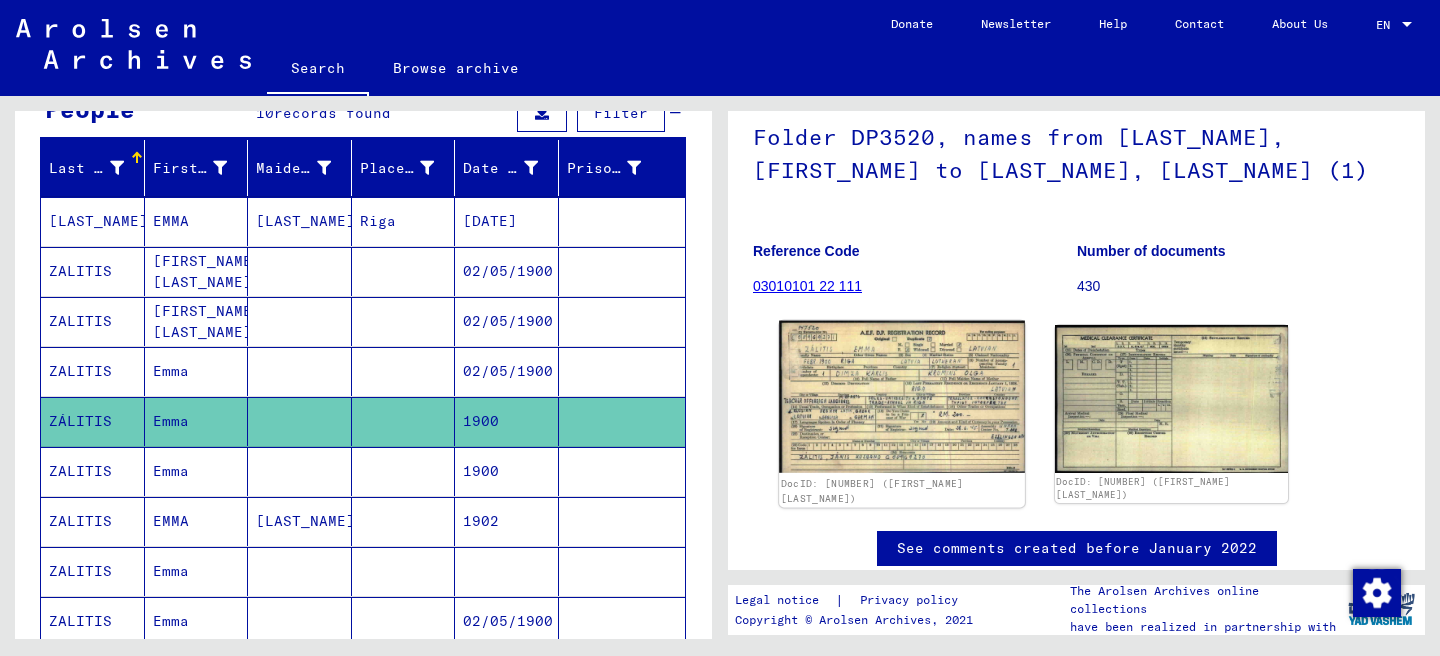 click 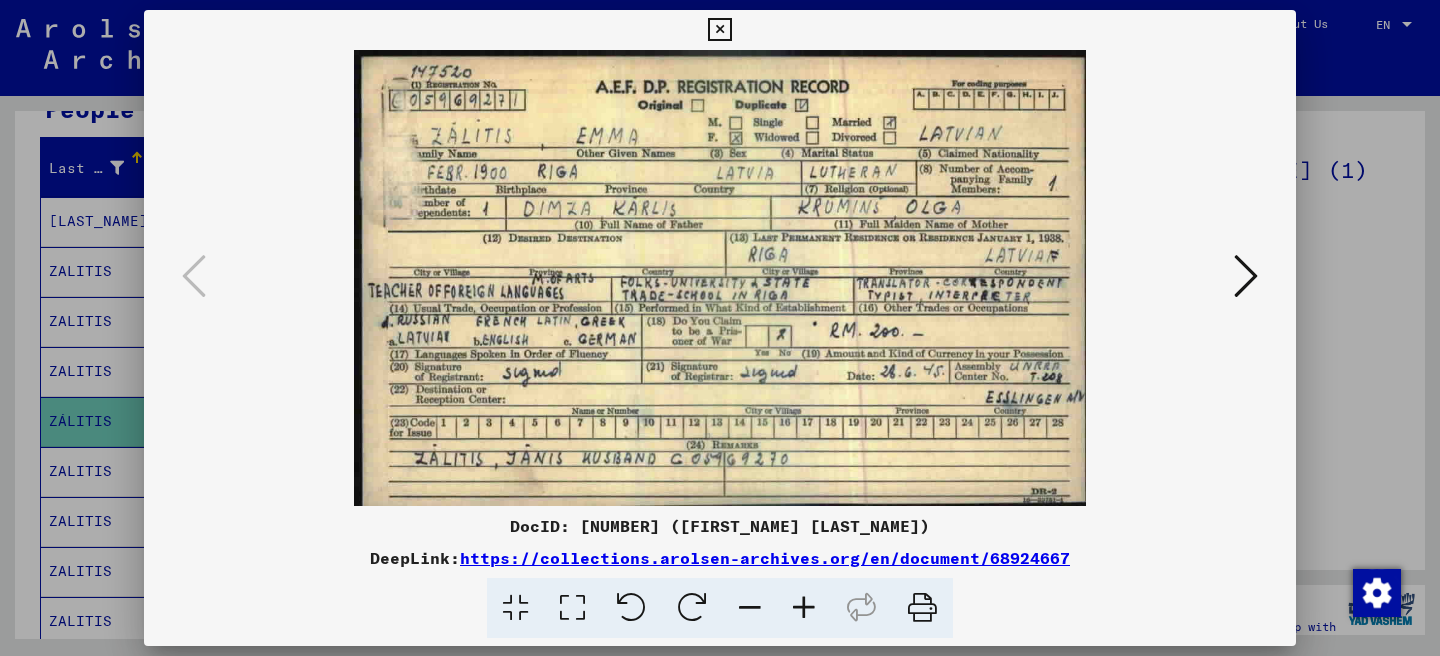click at bounding box center (1246, 276) 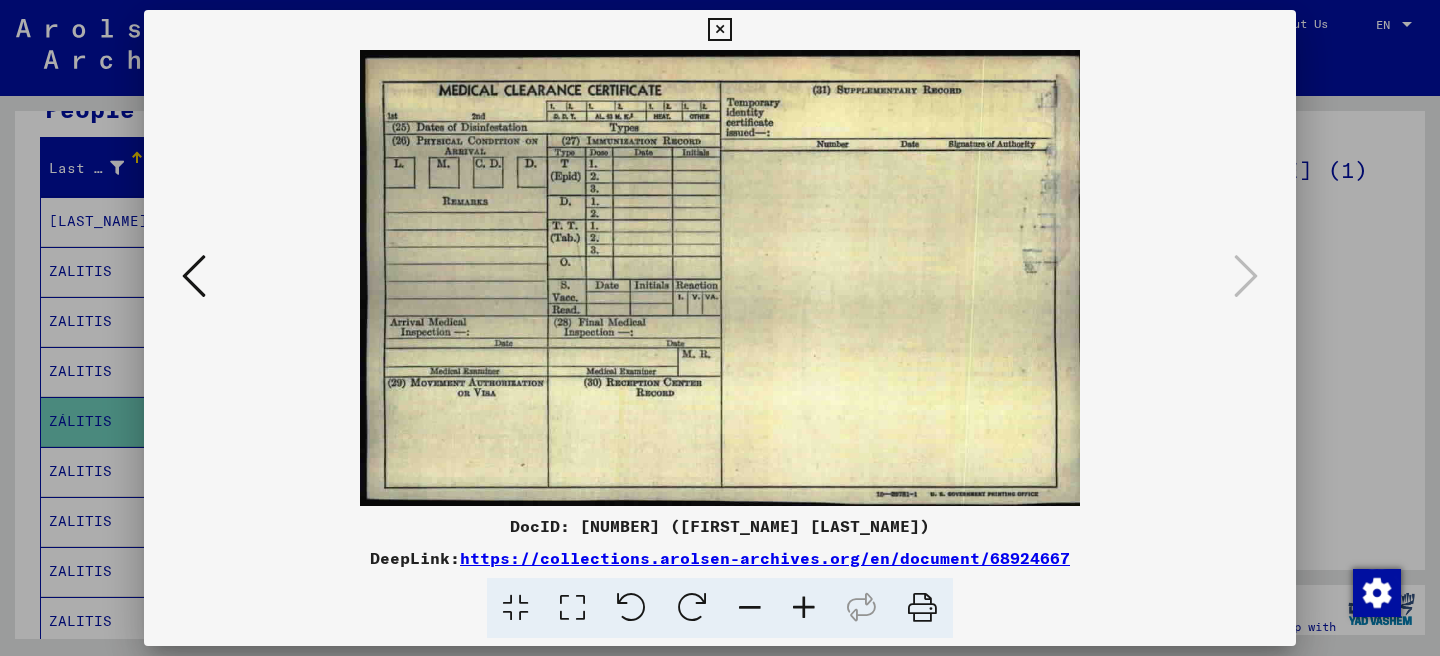 click at bounding box center [720, 328] 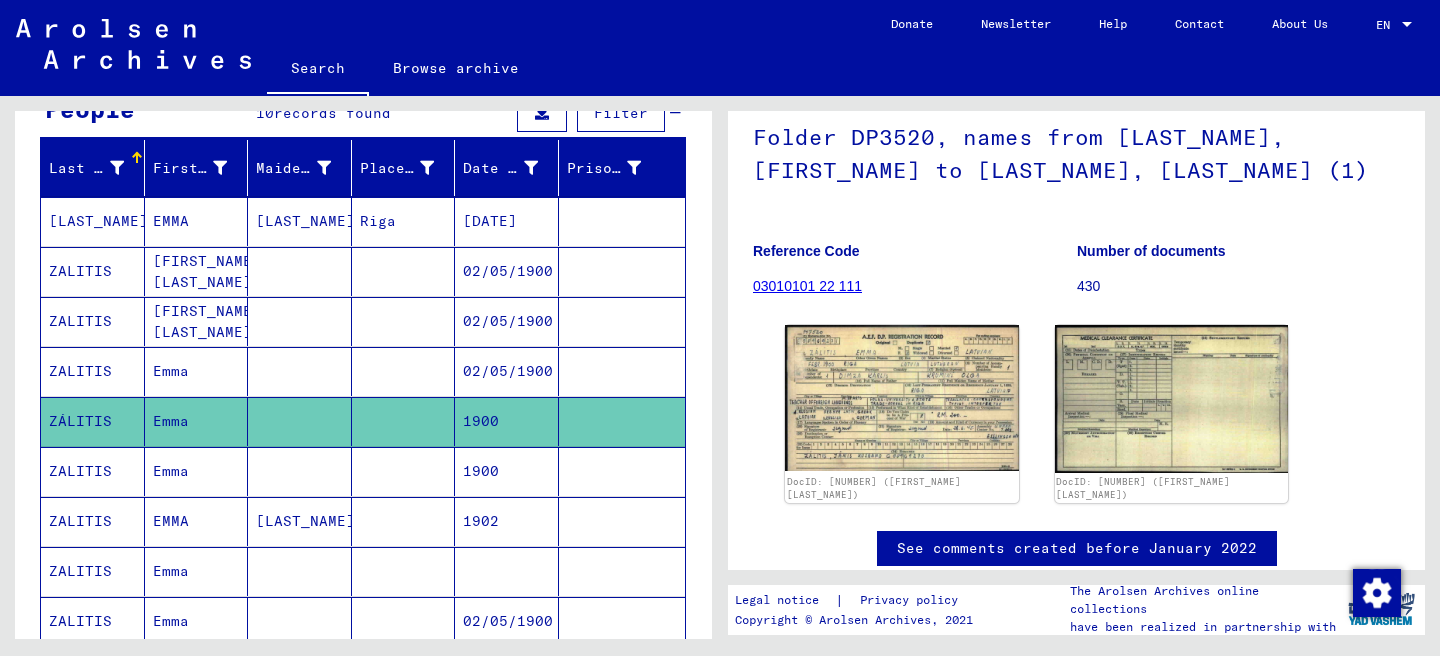 click on "Emma" at bounding box center [197, 521] 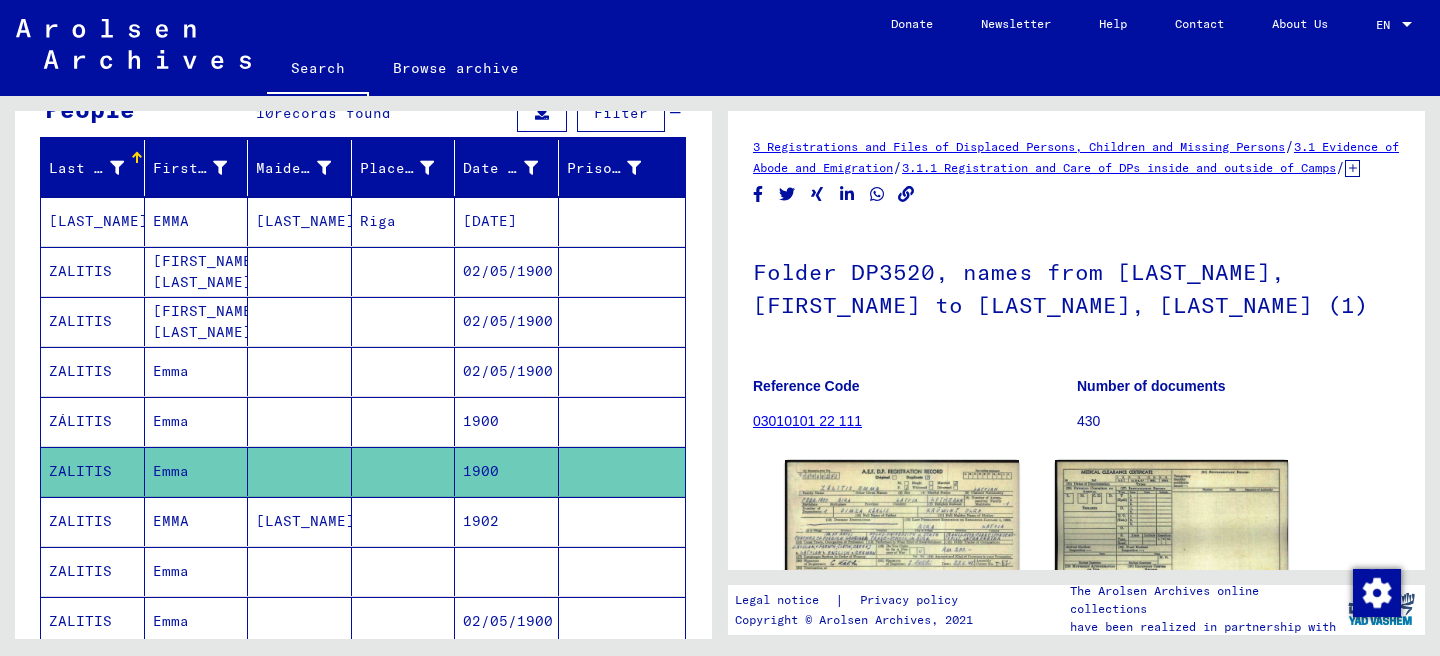 scroll, scrollTop: 0, scrollLeft: 0, axis: both 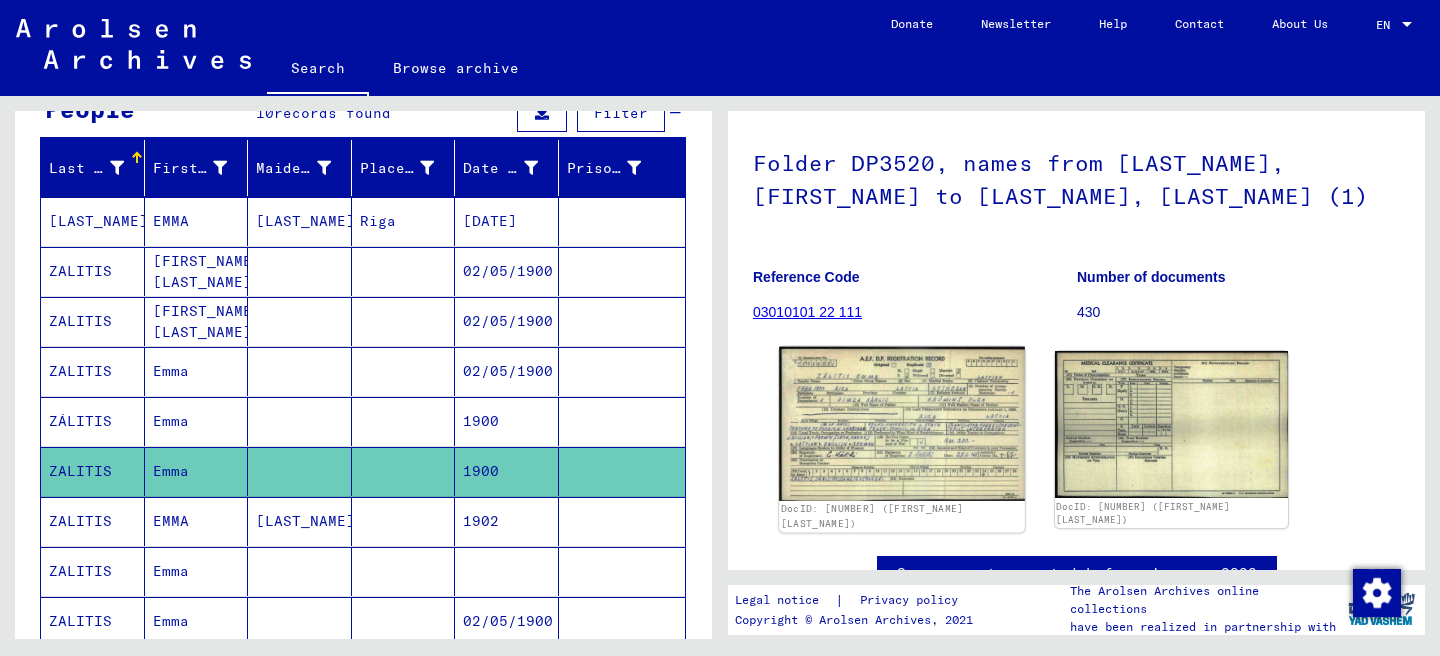 click 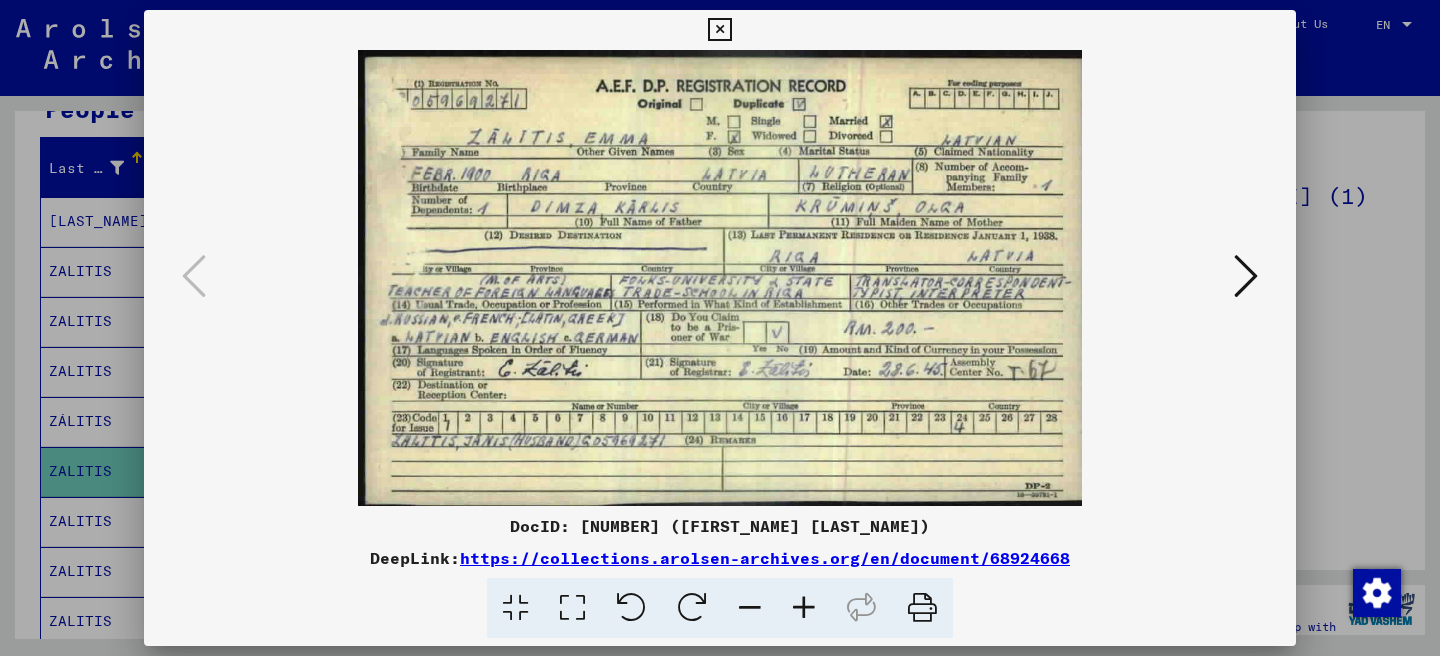 scroll, scrollTop: 114, scrollLeft: 0, axis: vertical 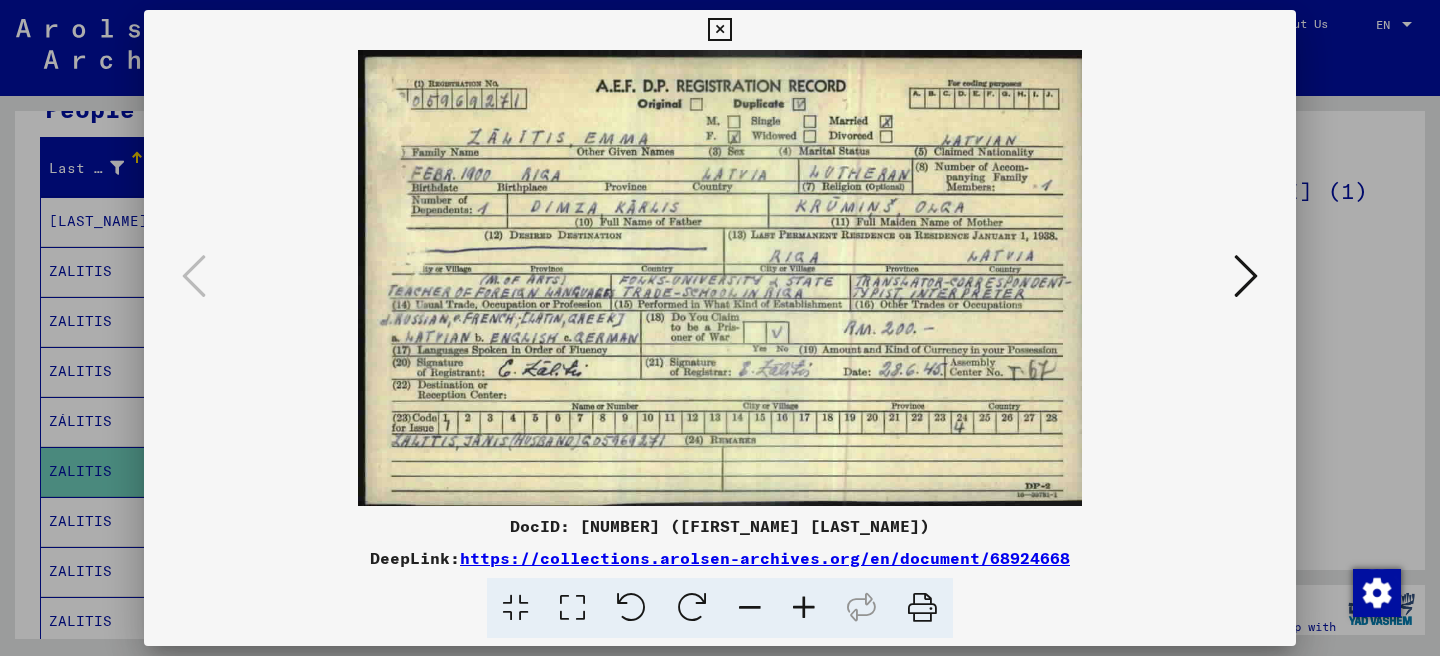 click at bounding box center [720, 328] 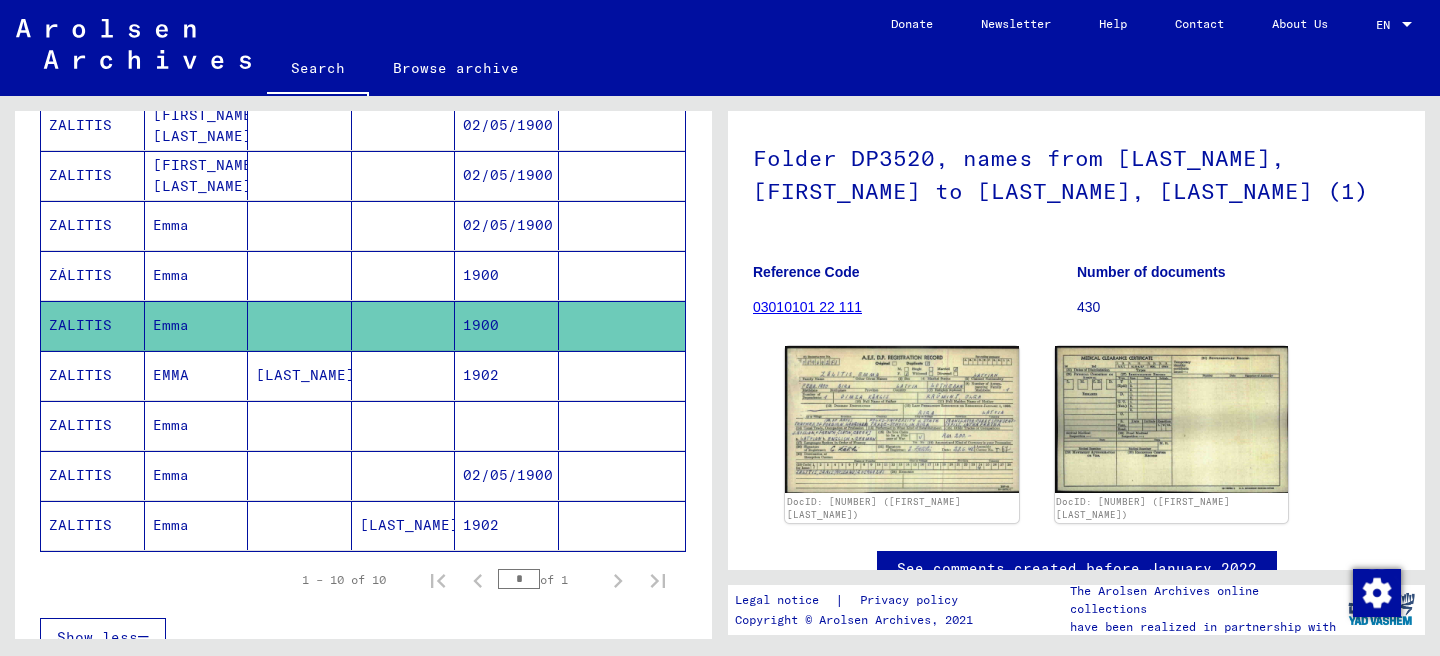 scroll, scrollTop: 383, scrollLeft: 0, axis: vertical 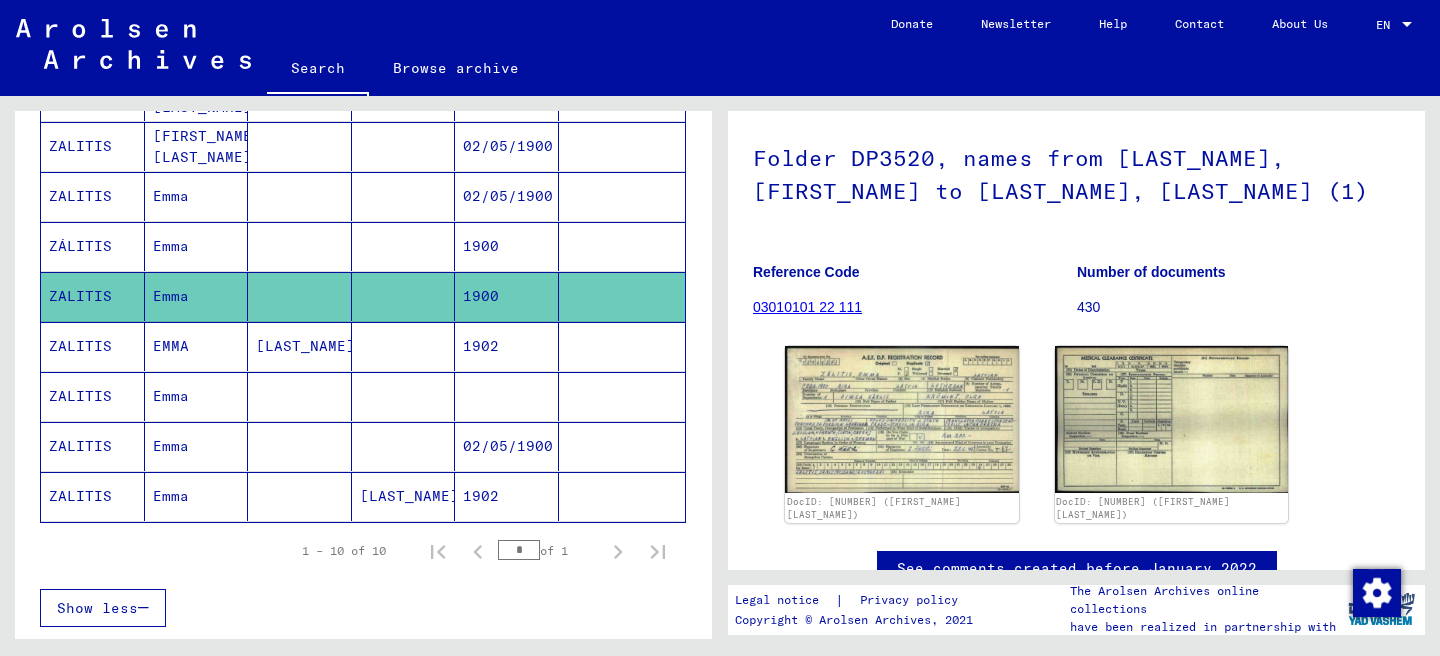 click on "ZALITIS" at bounding box center [93, 496] 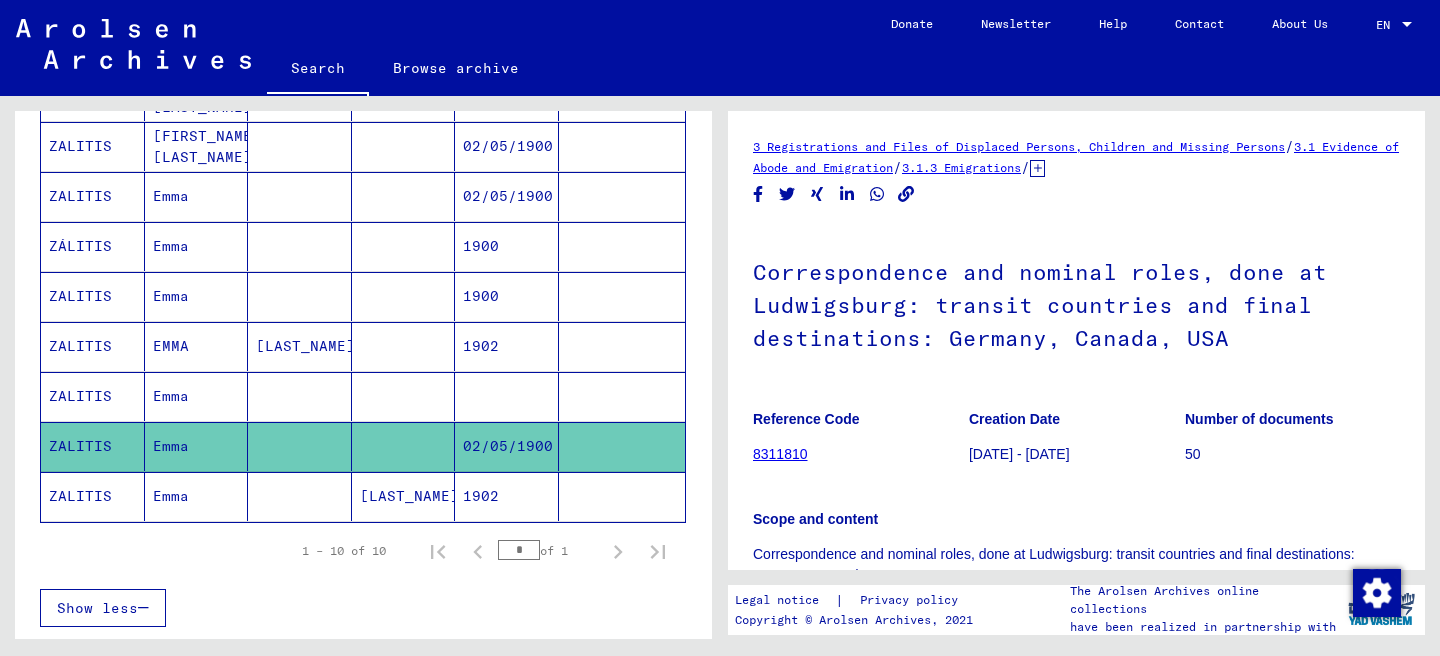scroll, scrollTop: 0, scrollLeft: 0, axis: both 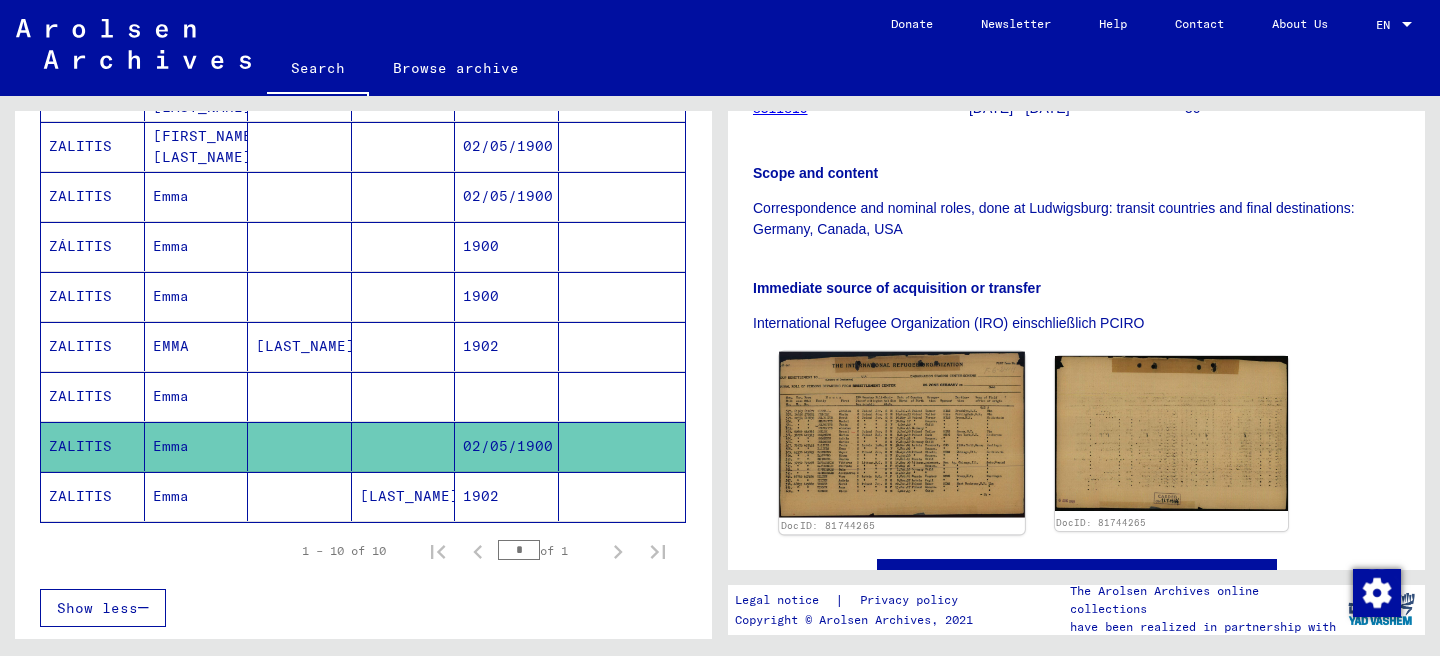 click 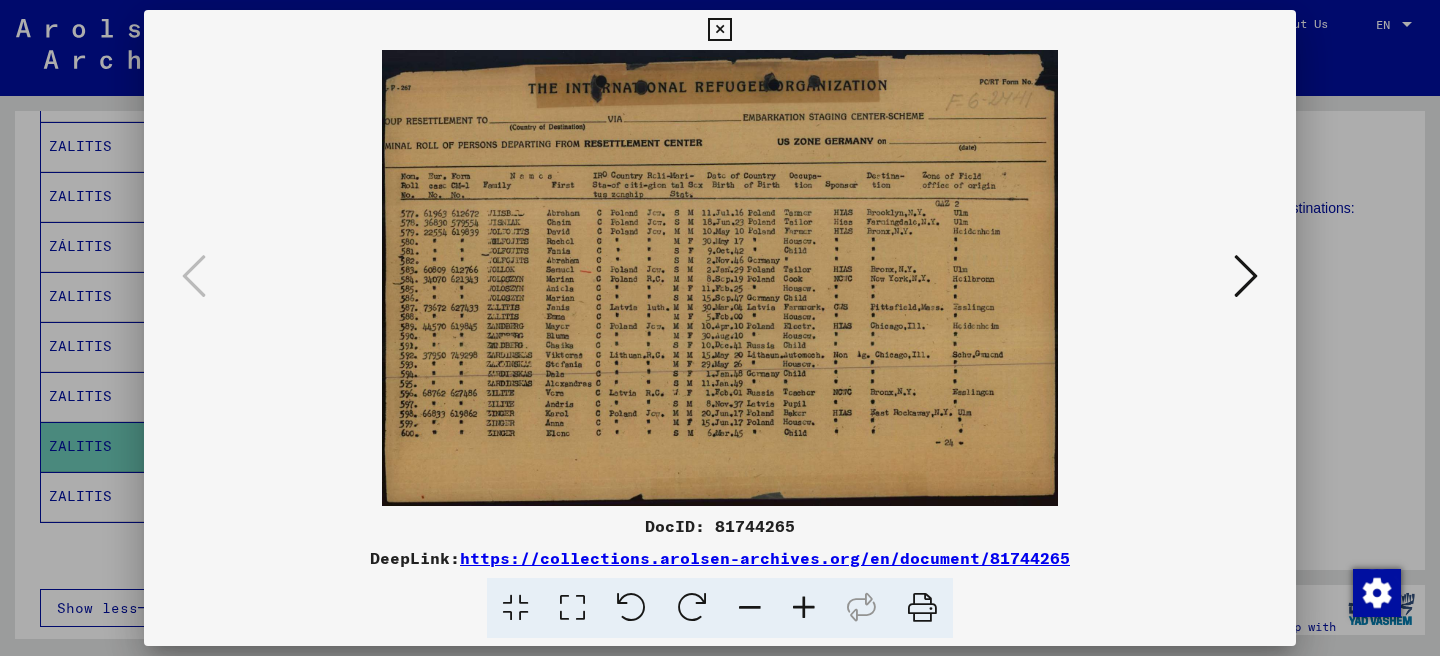 scroll, scrollTop: 348, scrollLeft: 0, axis: vertical 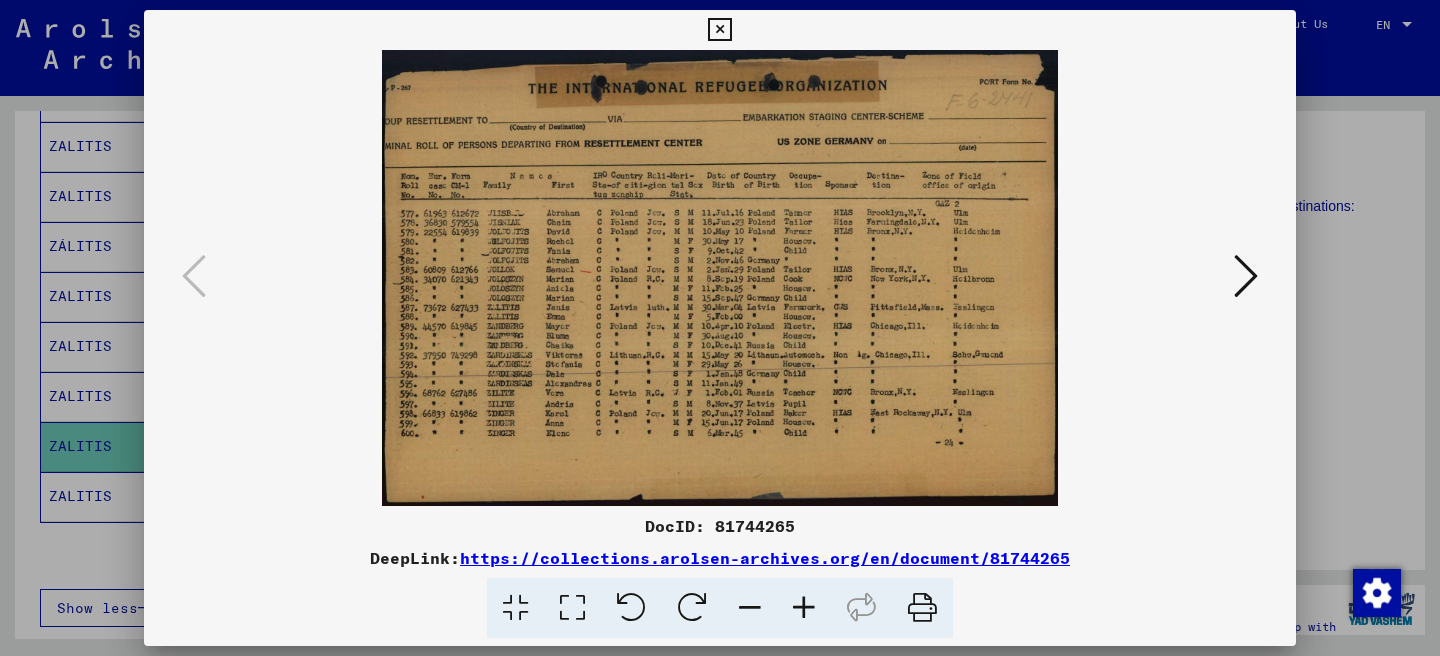 click at bounding box center [1246, 276] 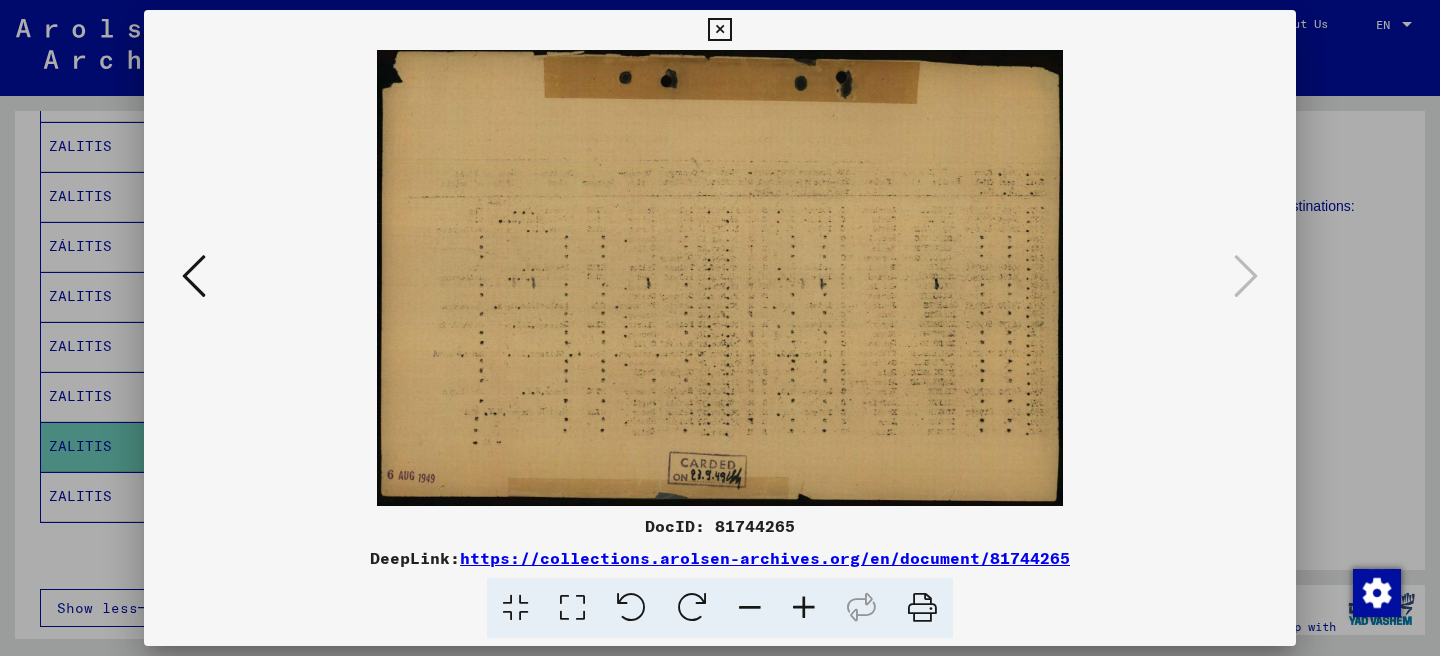 click at bounding box center [719, 30] 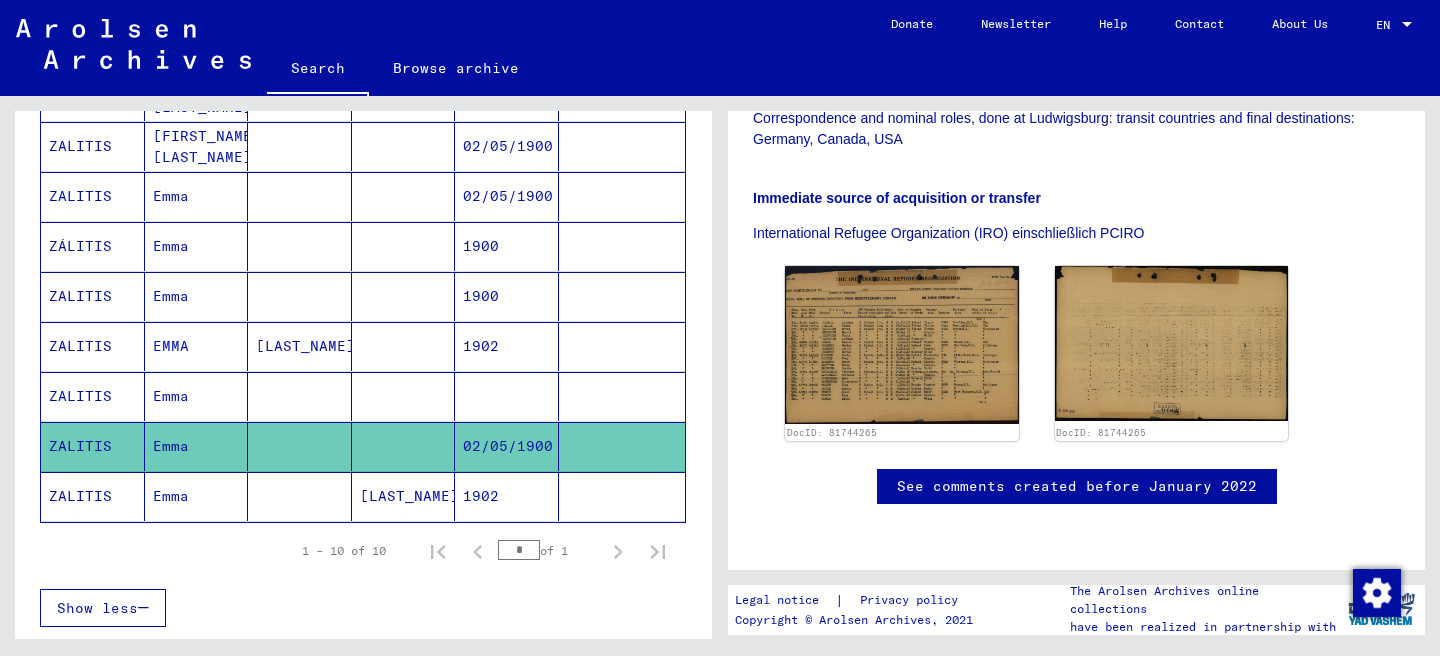 scroll, scrollTop: 613, scrollLeft: 0, axis: vertical 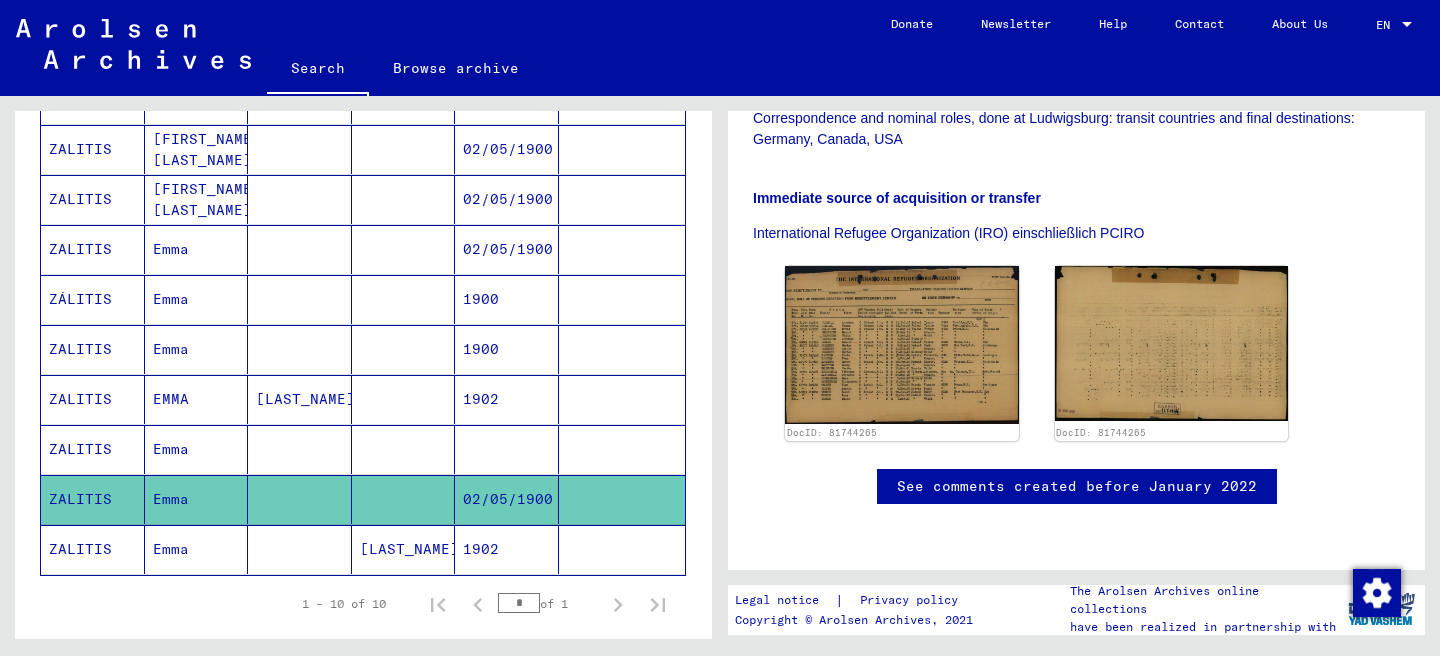click on "Emma" at bounding box center (197, 399) 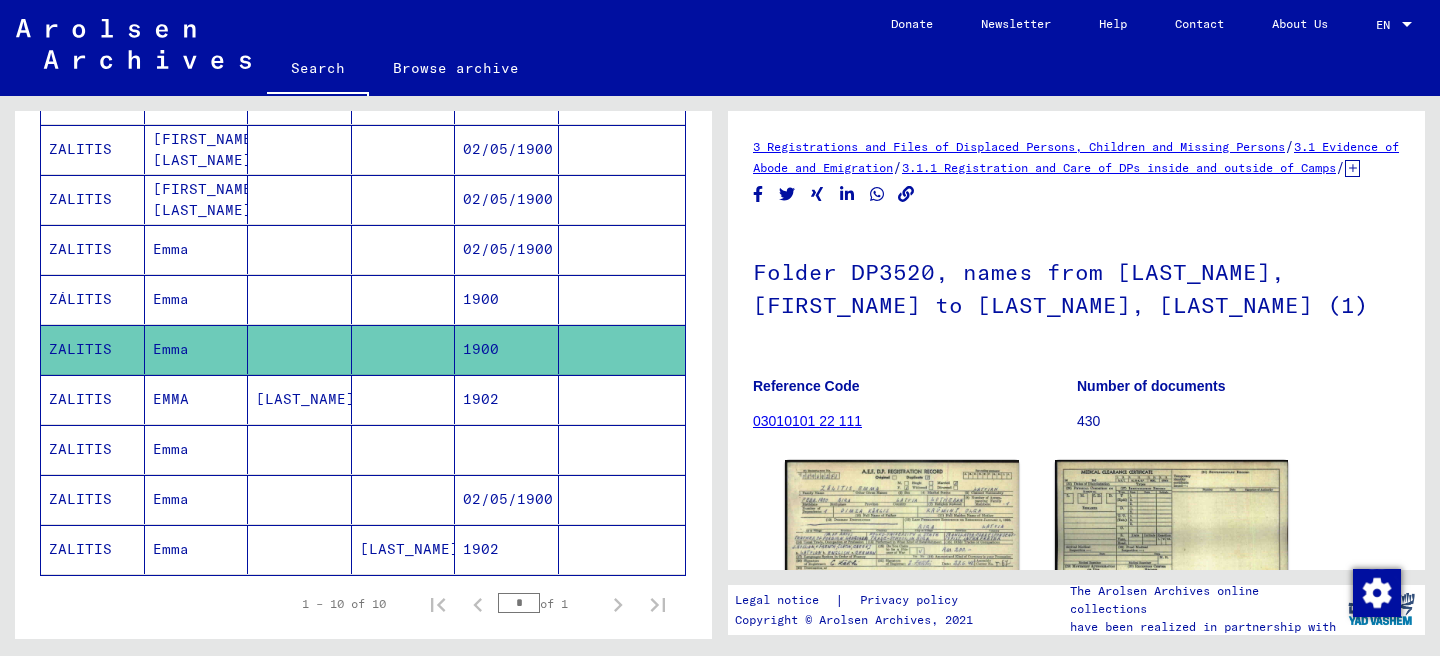 scroll, scrollTop: 0, scrollLeft: 0, axis: both 